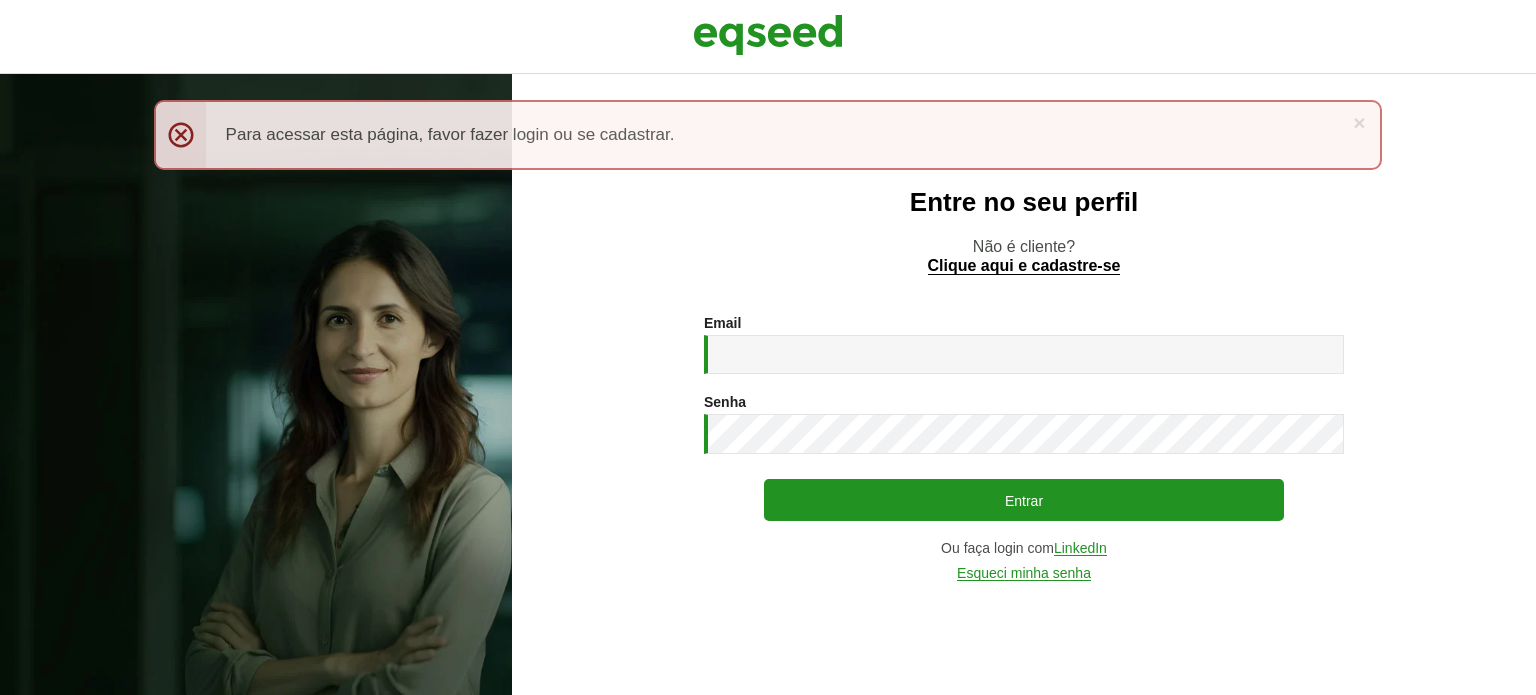 scroll, scrollTop: 0, scrollLeft: 0, axis: both 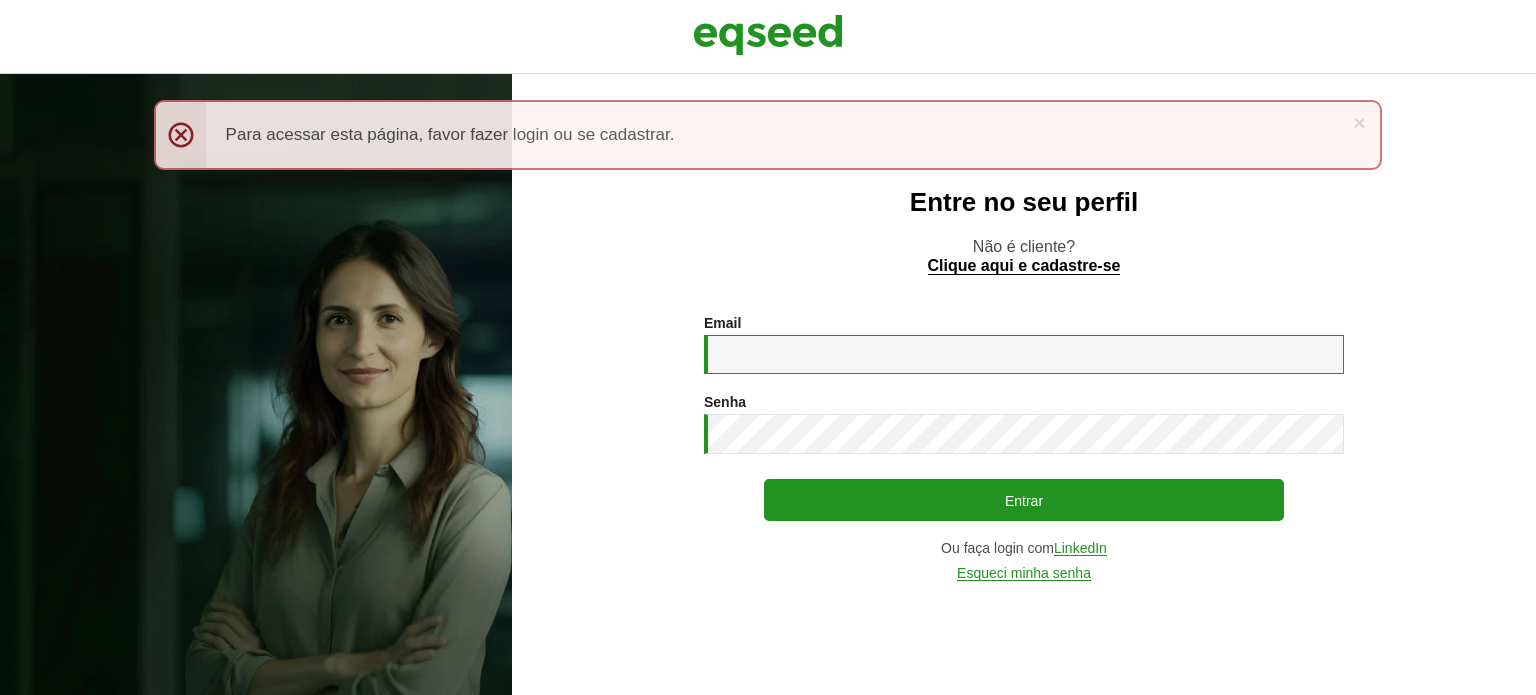click on "Email  *" at bounding box center (1024, 354) 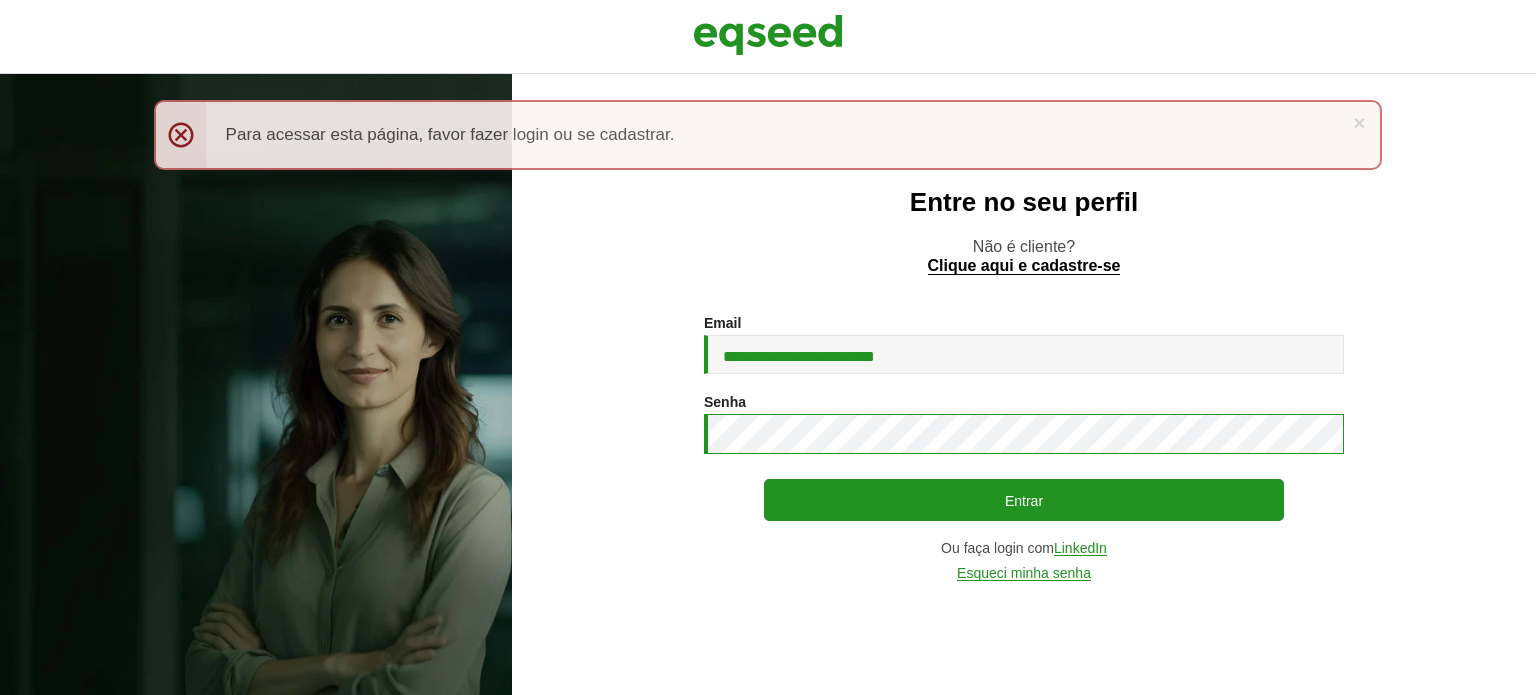 click on "Entrar" at bounding box center [1024, 500] 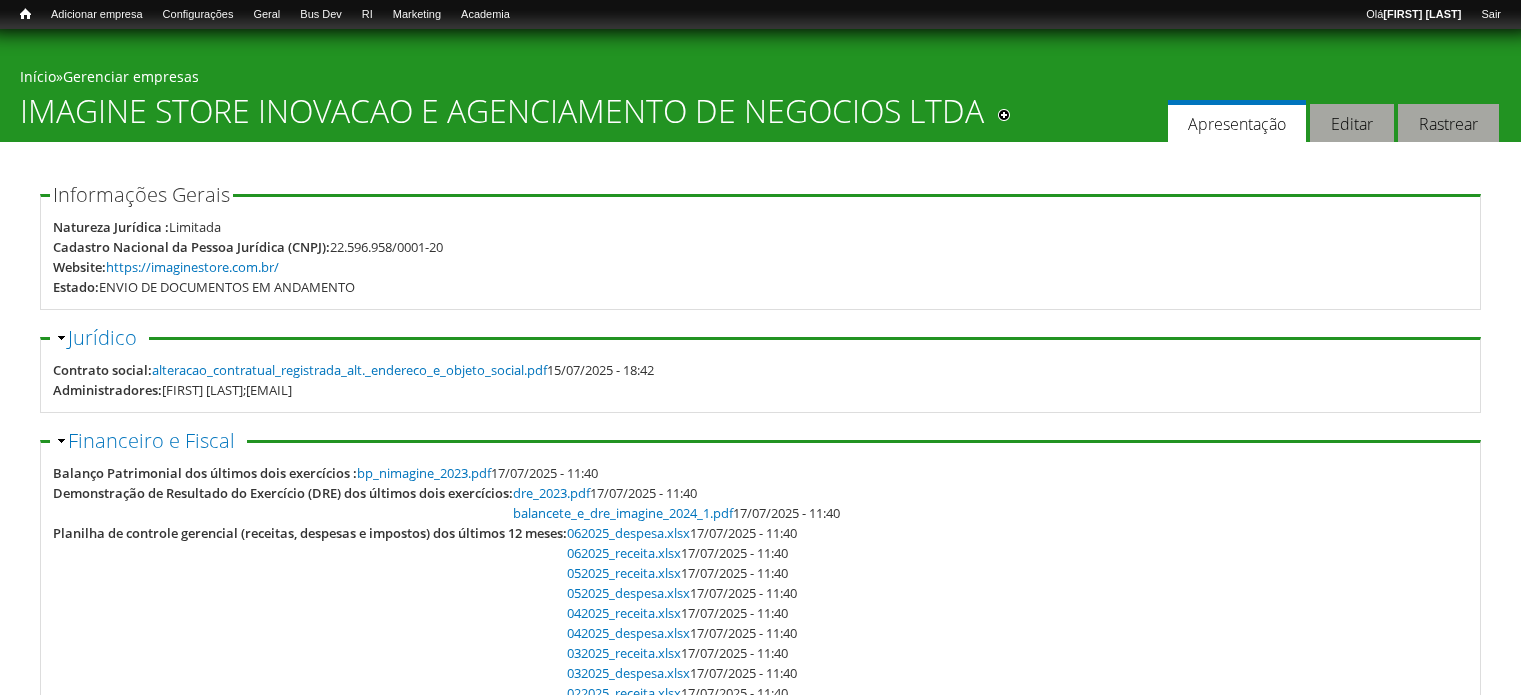 scroll, scrollTop: 0, scrollLeft: 0, axis: both 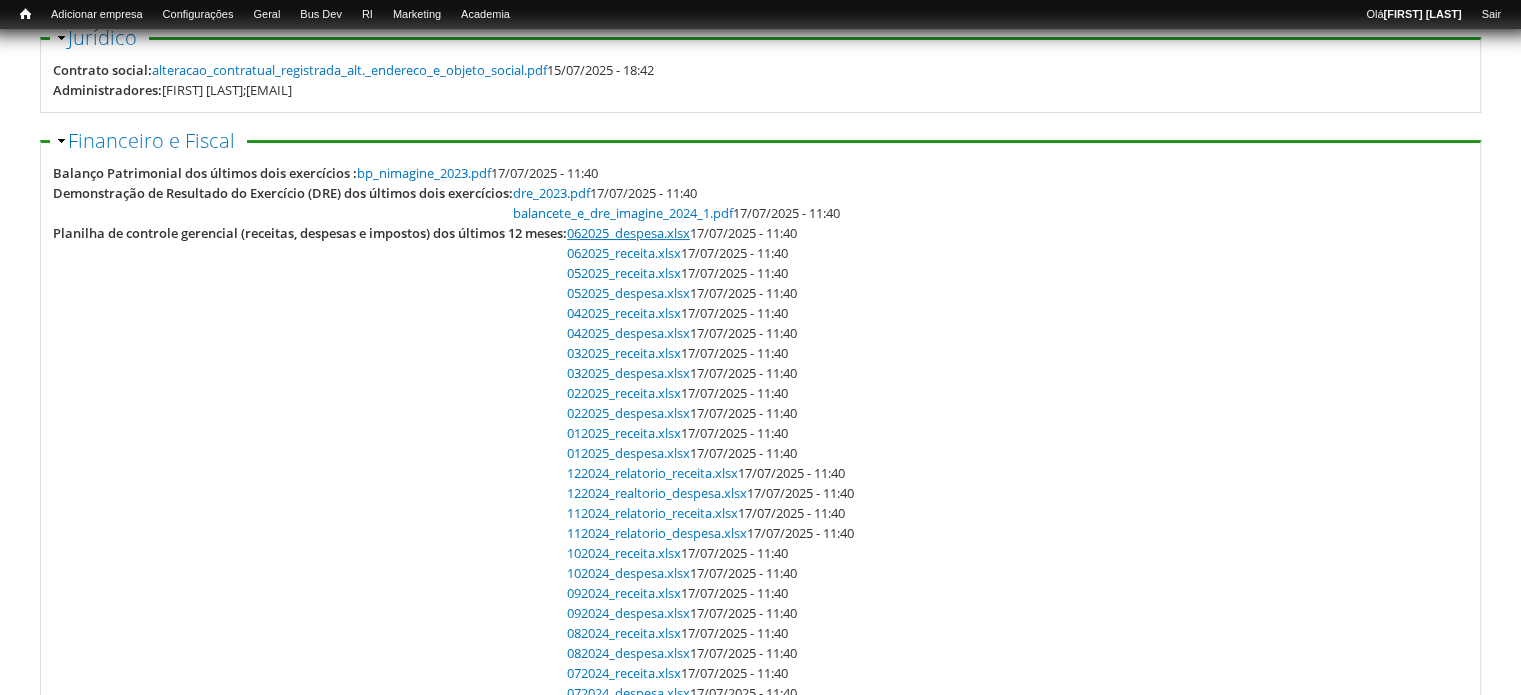 click on "062025_despesa.xlsx" at bounding box center (628, 233) 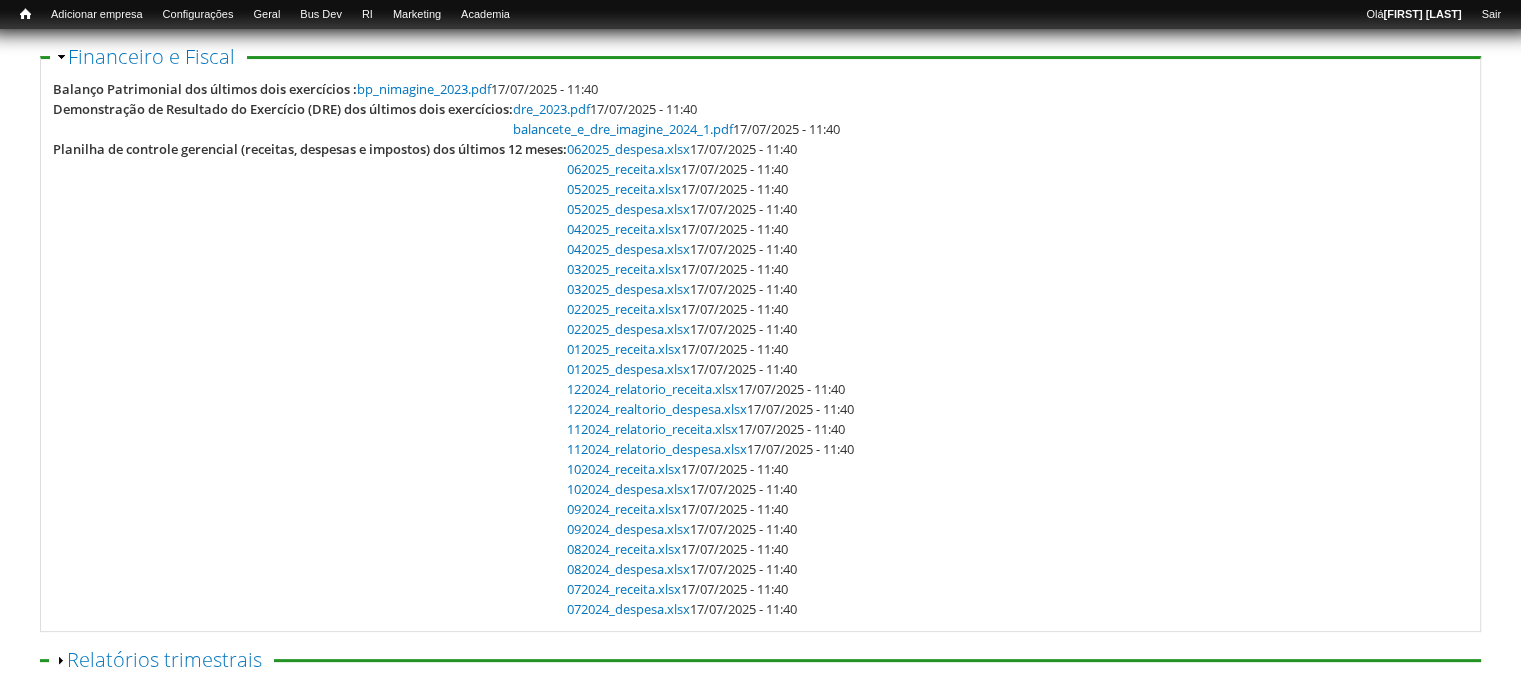 scroll, scrollTop: 0, scrollLeft: 0, axis: both 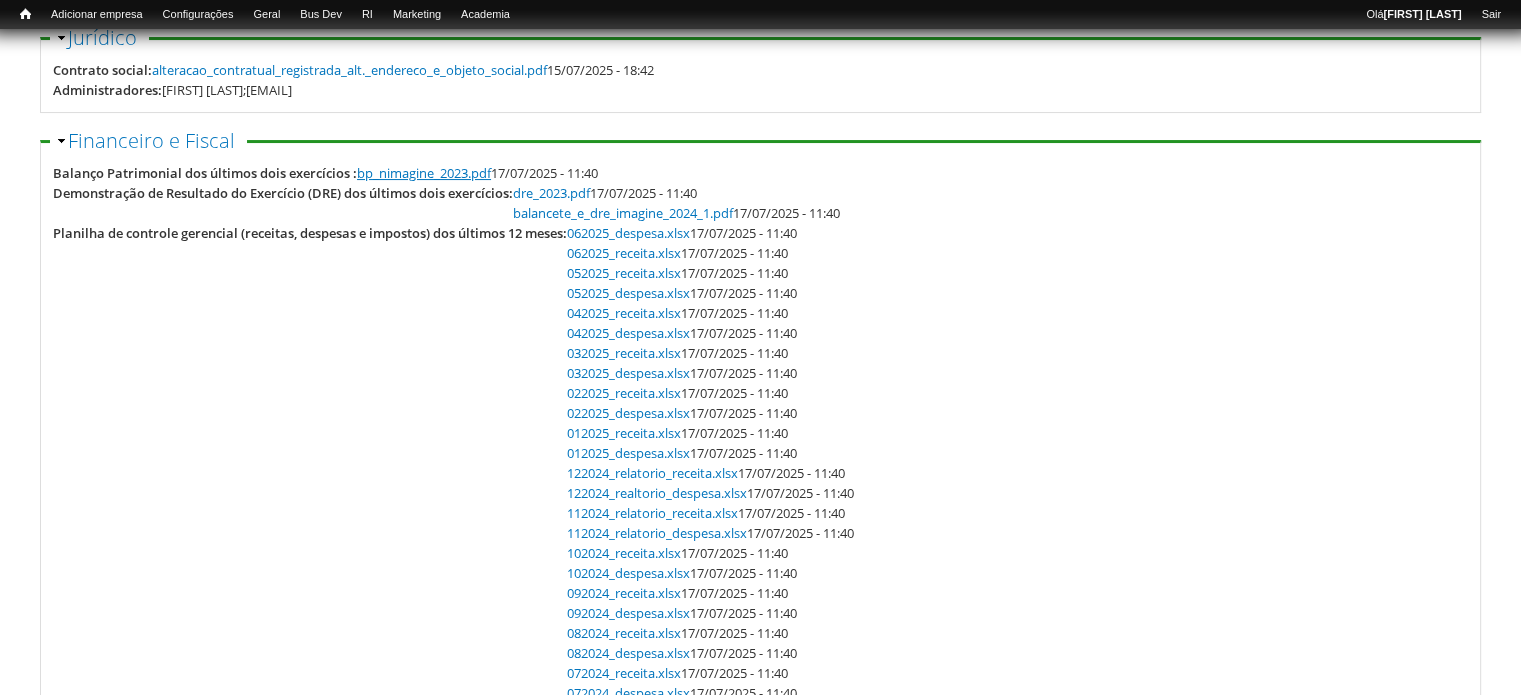 click on "bp_nimagine_2023.pdf" at bounding box center (424, 173) 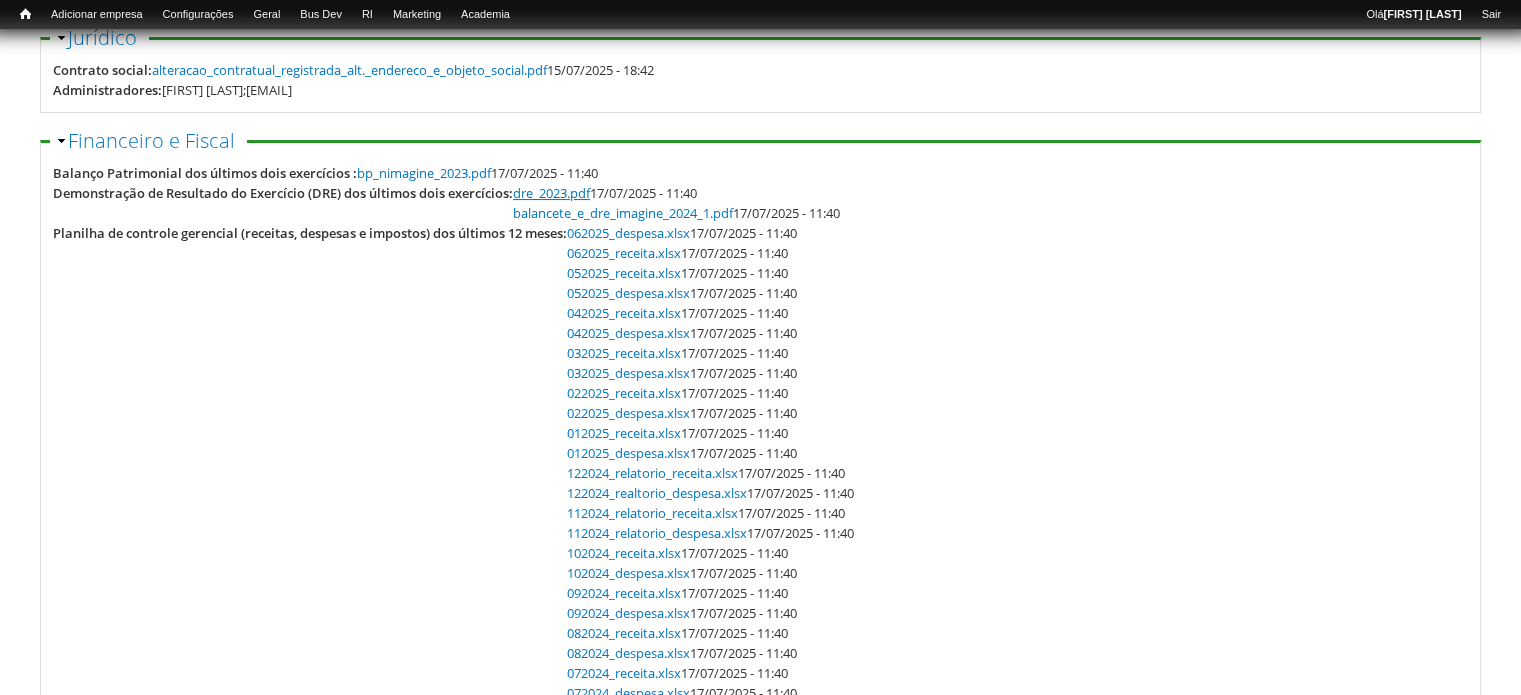 click on "dre_2023.pdf" at bounding box center (551, 193) 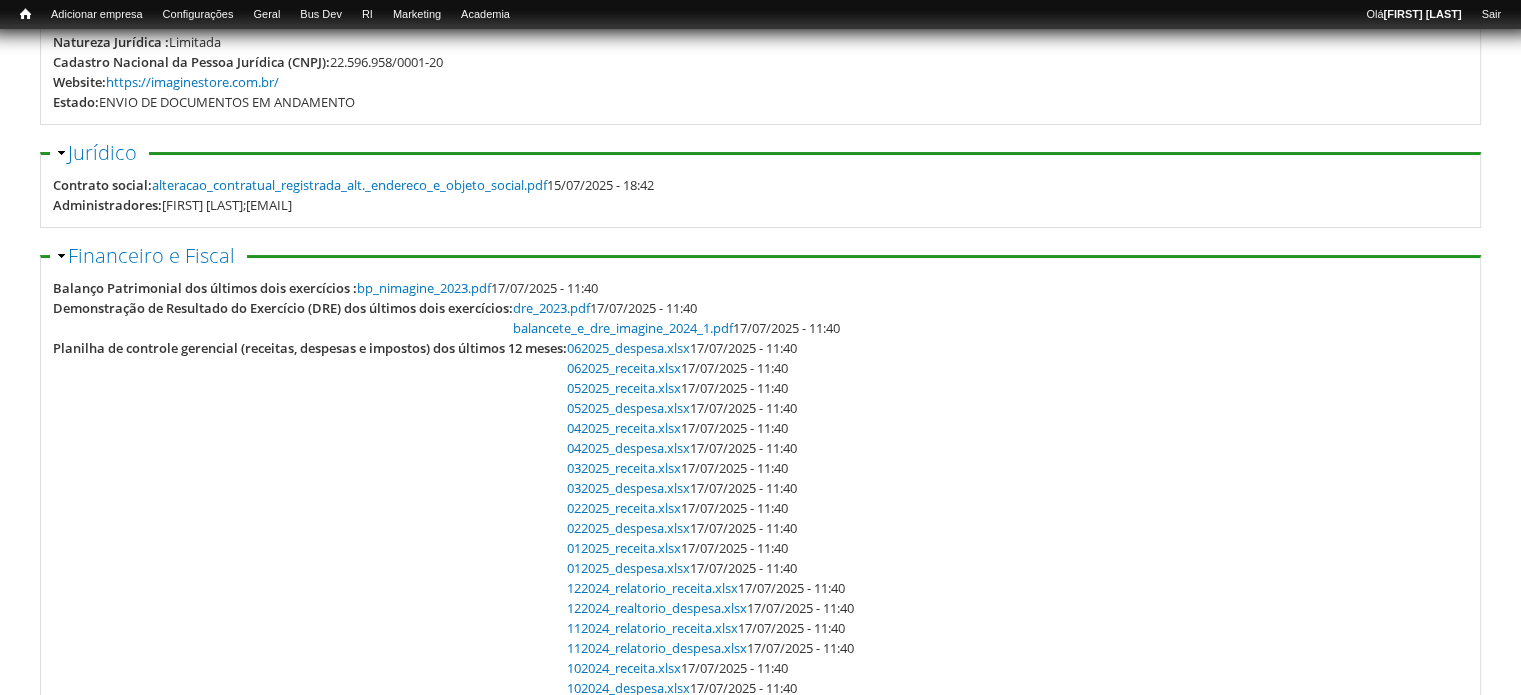 scroll, scrollTop: 184, scrollLeft: 0, axis: vertical 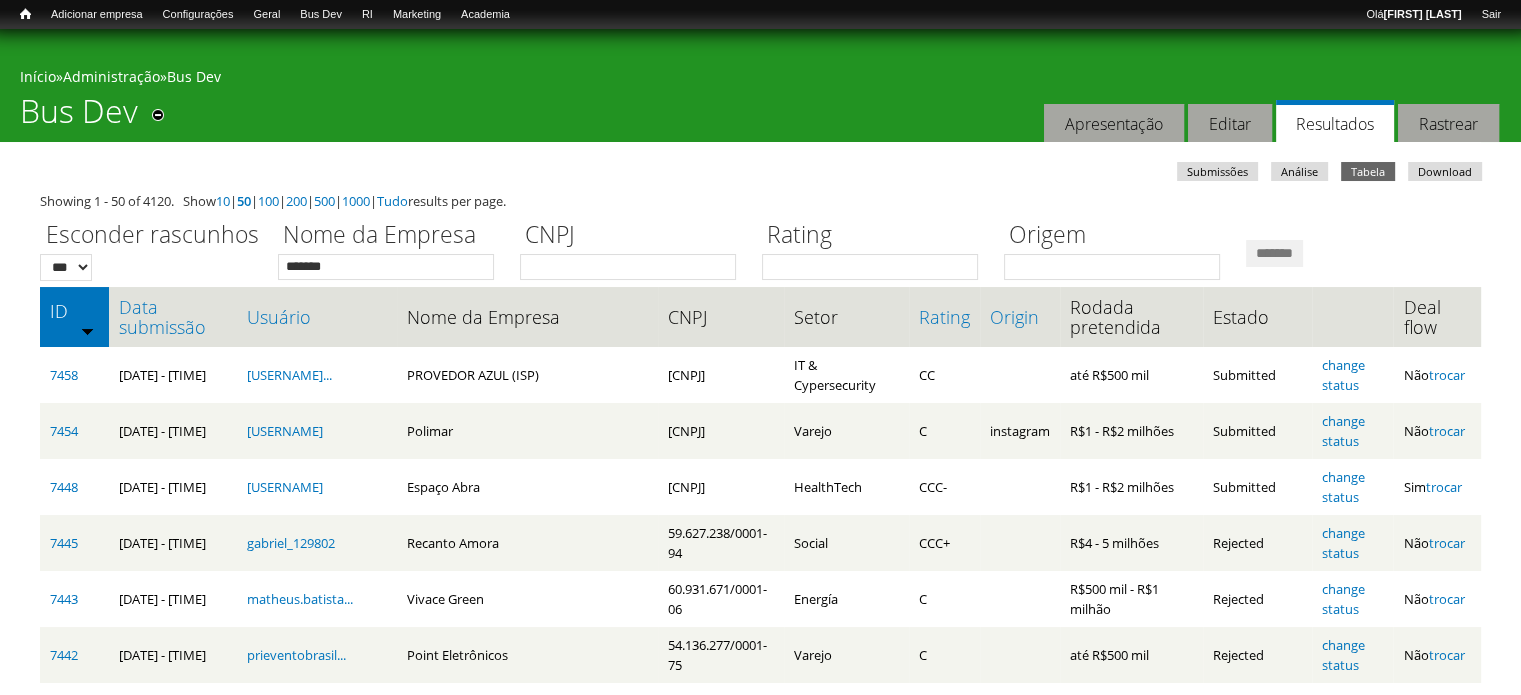 type on "*******" 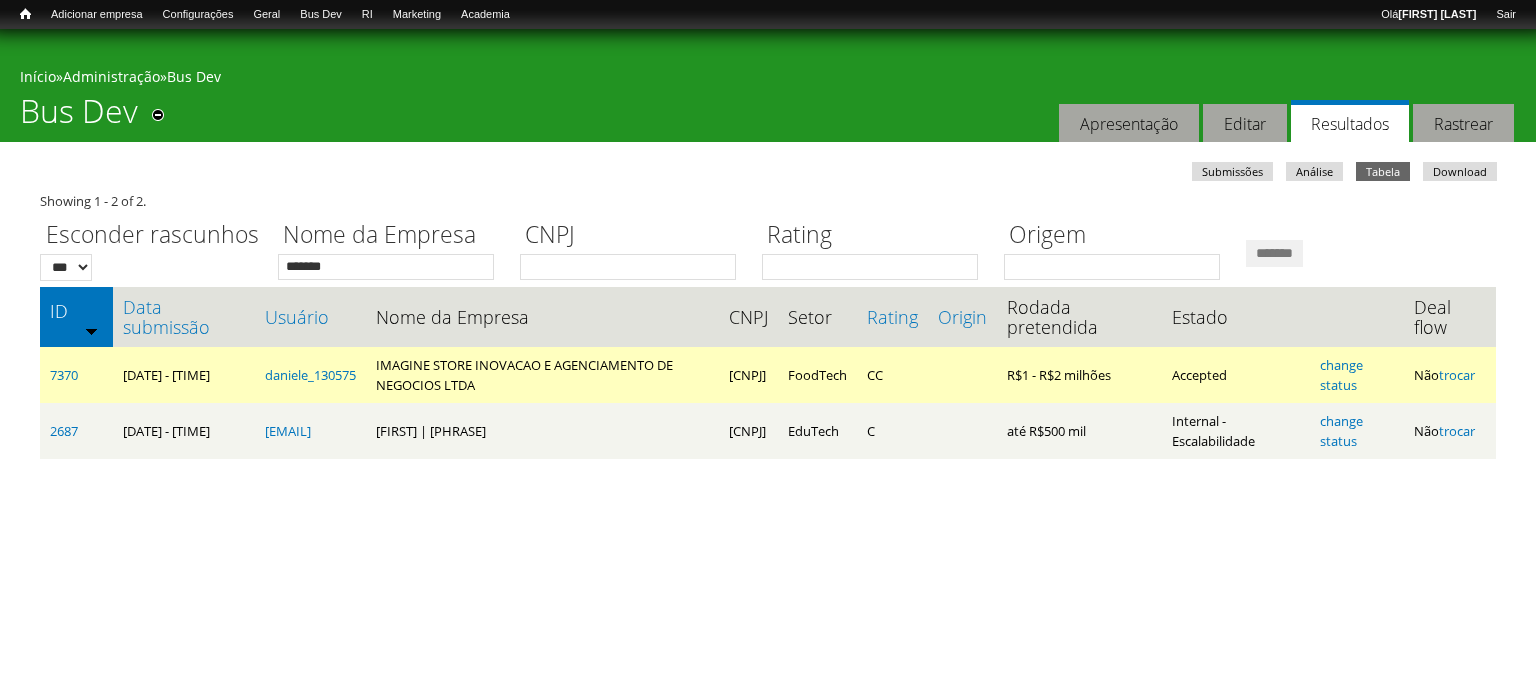 click on "7370" at bounding box center (76, 375) 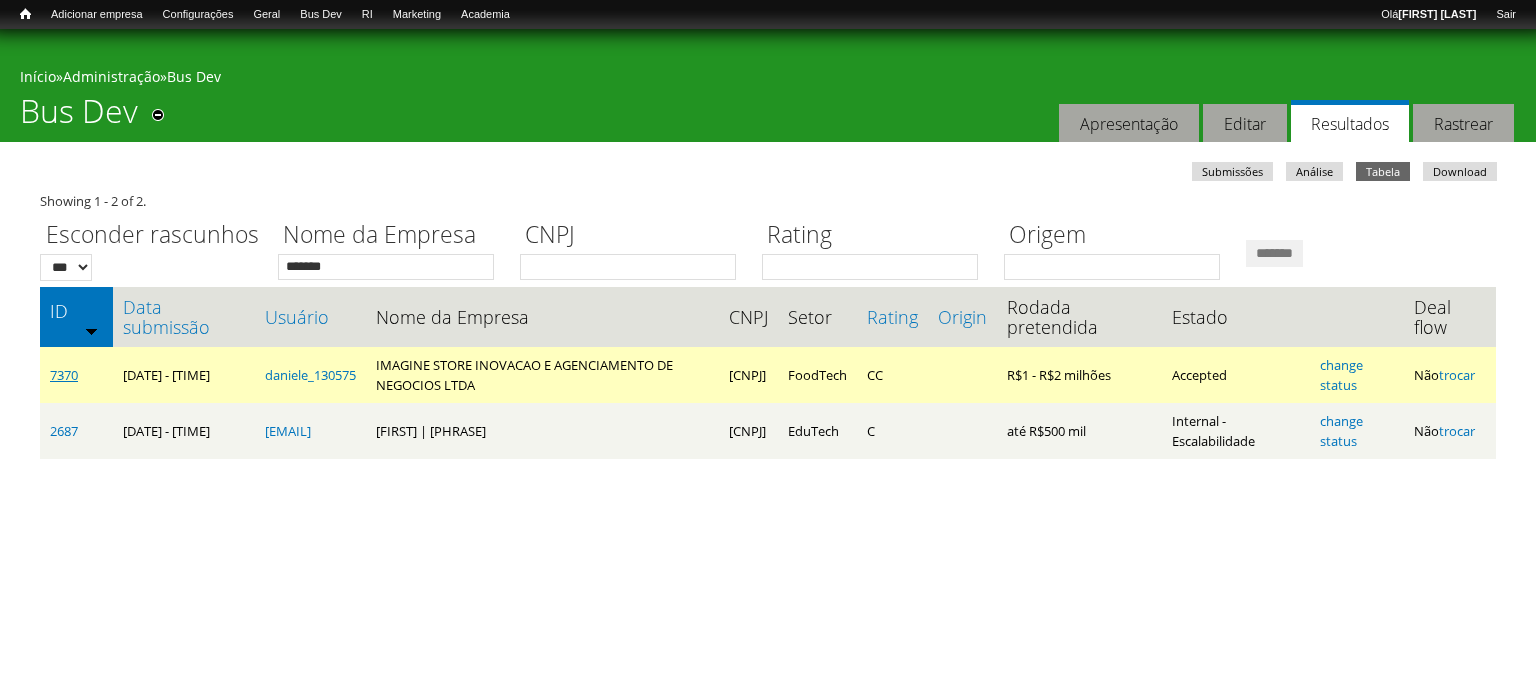 click on "7370" at bounding box center (64, 375) 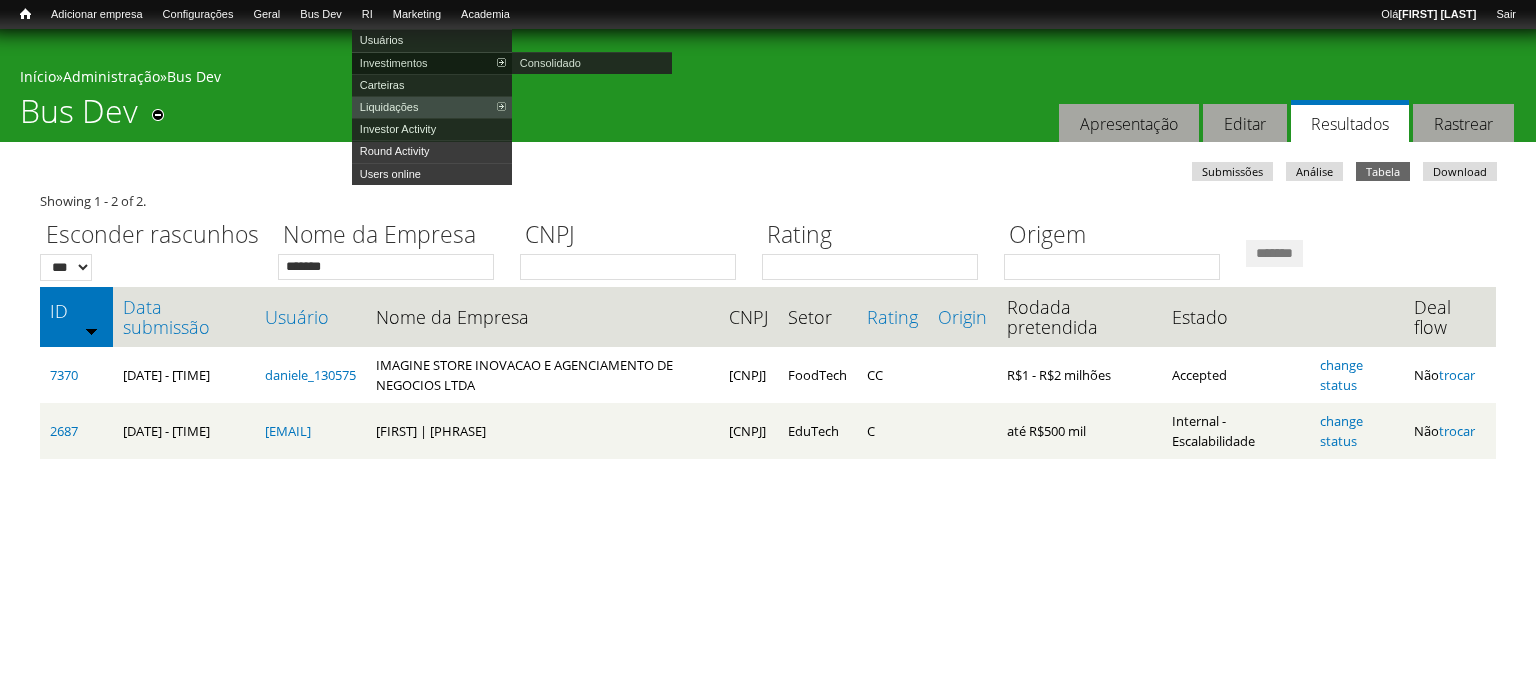 click on "Investimentos" at bounding box center (432, 63) 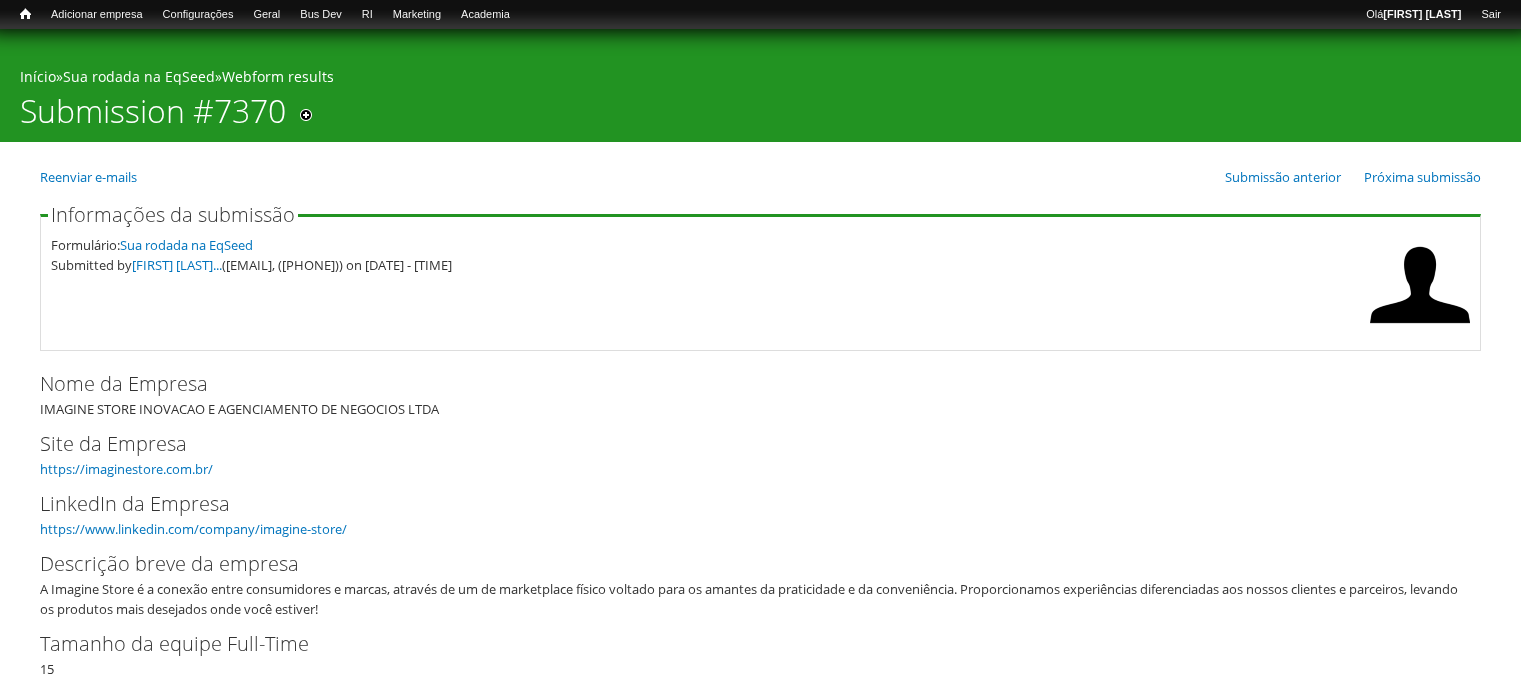 scroll, scrollTop: 800, scrollLeft: 0, axis: vertical 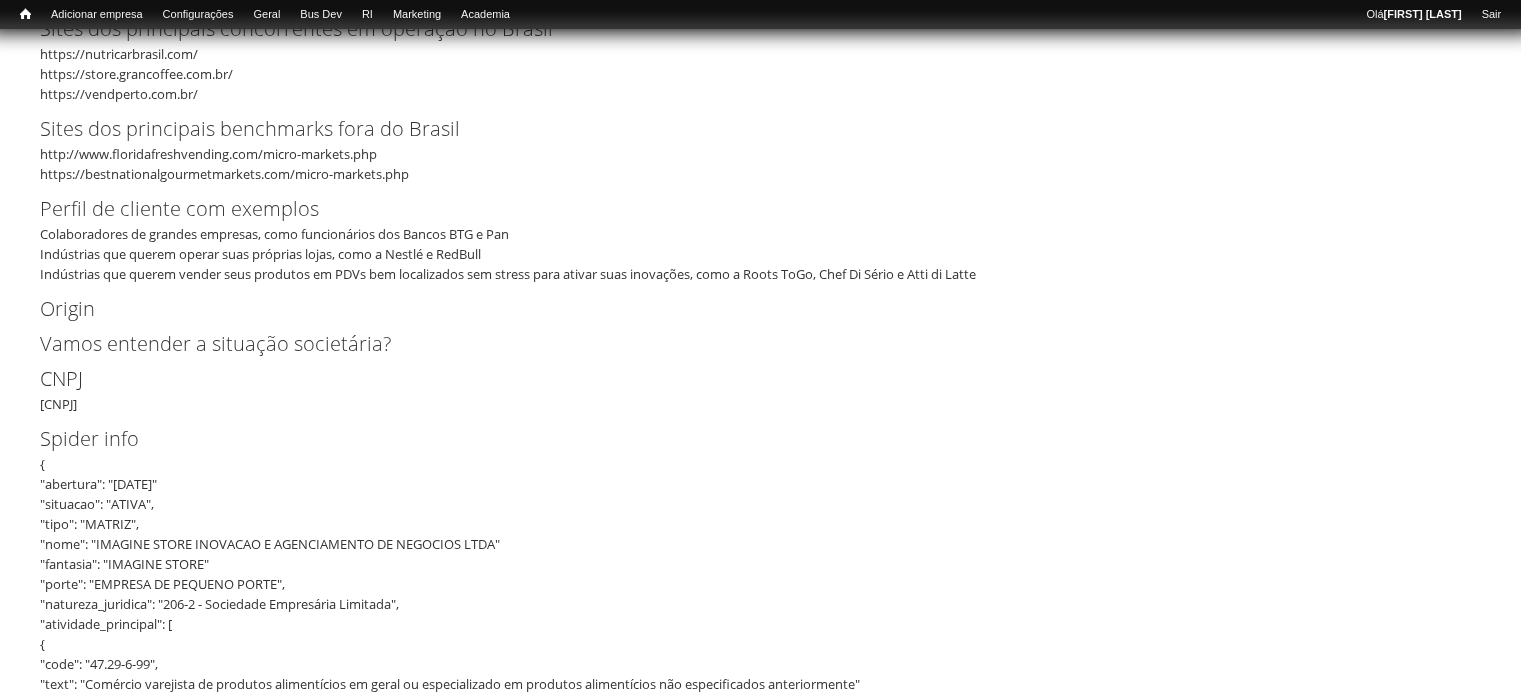 click on "Colaboradores de grandes empresas, como funcionários dos Bancos BTG e Pan
Indústrias que querem operar suas próprias lojas, como a Nestlé e RedBull
Indústrias que querem vender seus produtos em PDVs bem localizados sem stress para ativar suas inovações, como a Roots ToGo, Chef Di Sério e Atti di Latte" at bounding box center [754, 254] 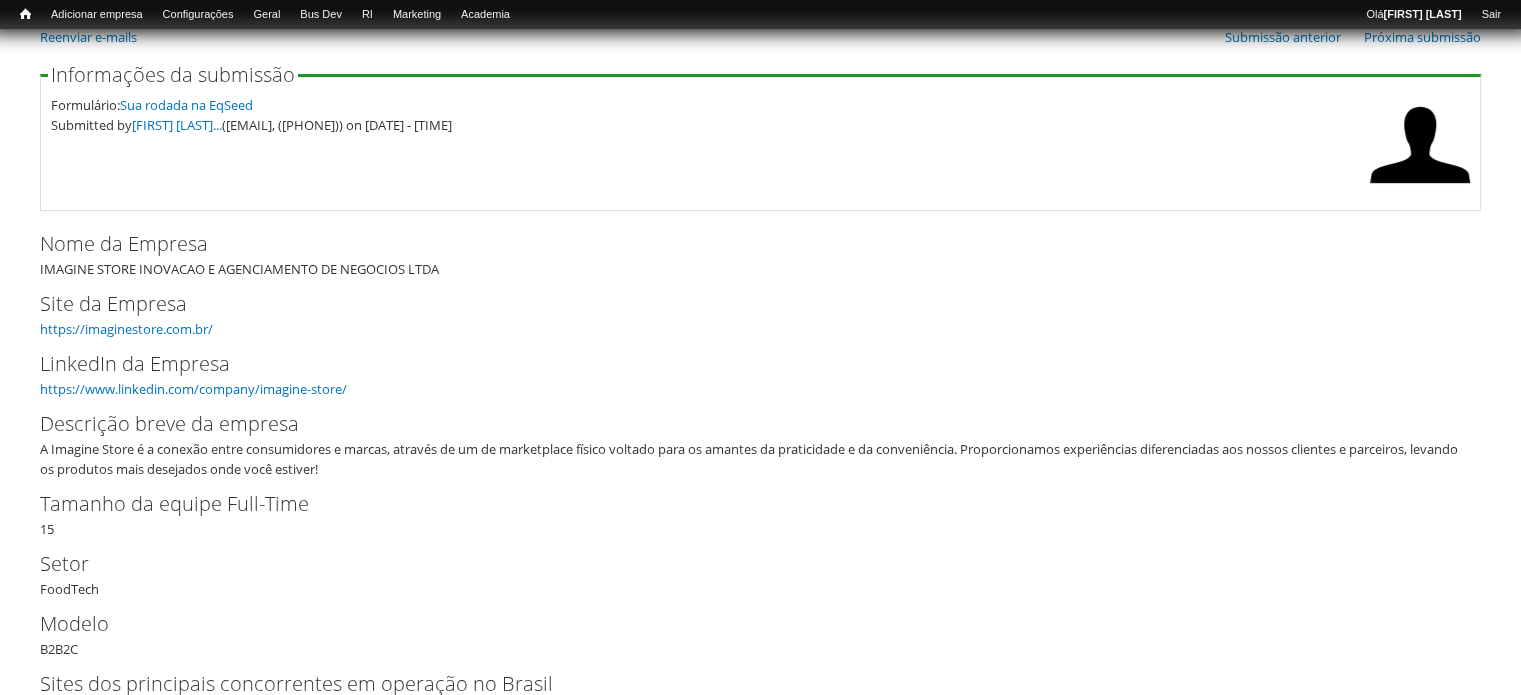 scroll, scrollTop: 95, scrollLeft: 0, axis: vertical 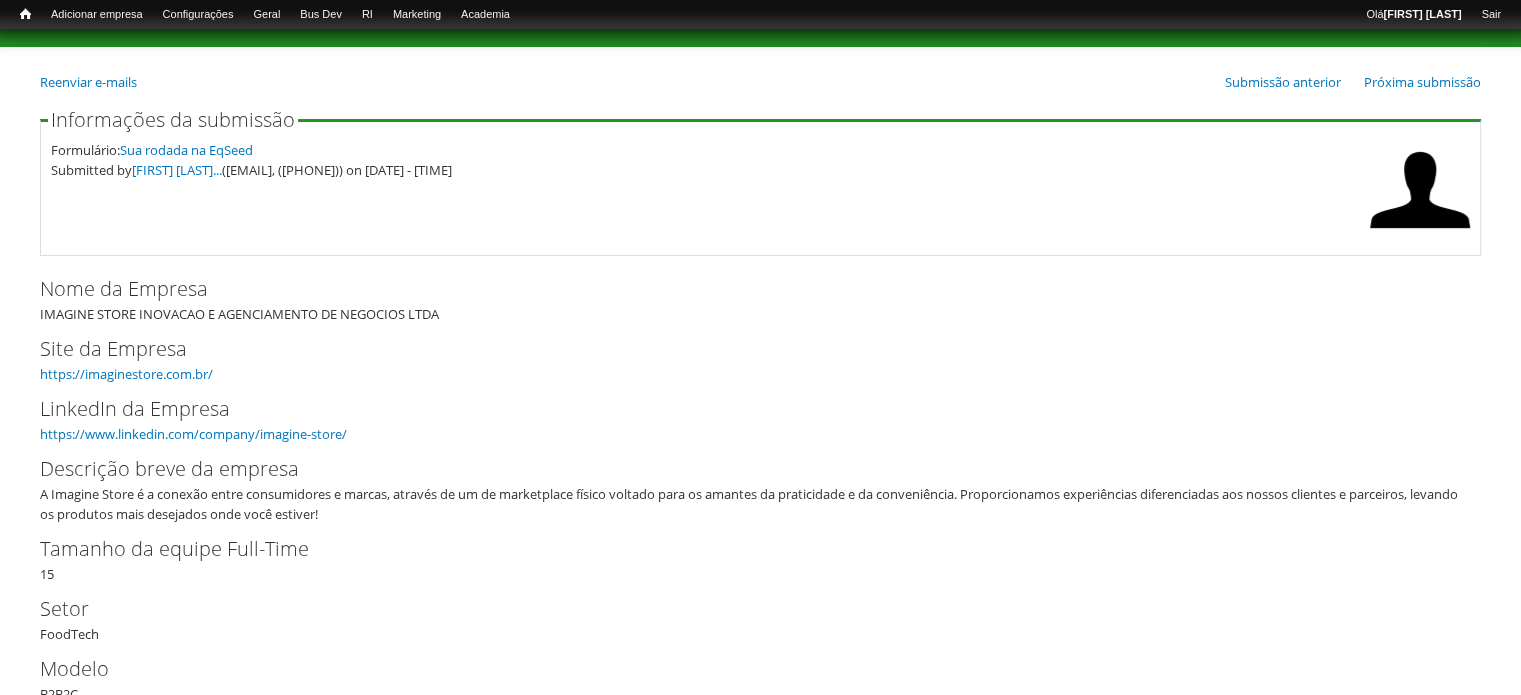 click on "Nome da Empresa
IMAGINE STORE INOVACAO E AGENCIAMENTO DE NEGOCIOS LTDA" at bounding box center [760, 299] 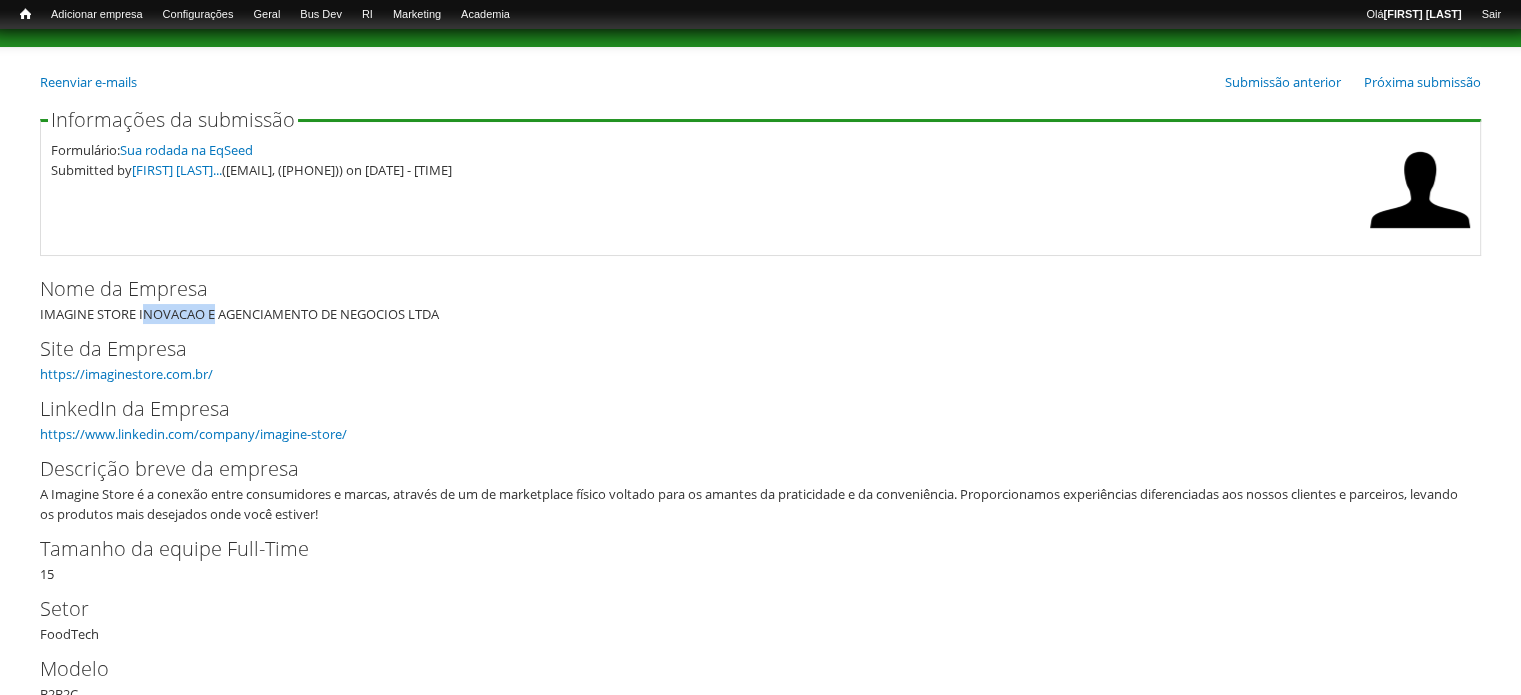 click on "Nome da Empresa
IMAGINE STORE INOVACAO E AGENCIAMENTO DE NEGOCIOS LTDA" at bounding box center [760, 299] 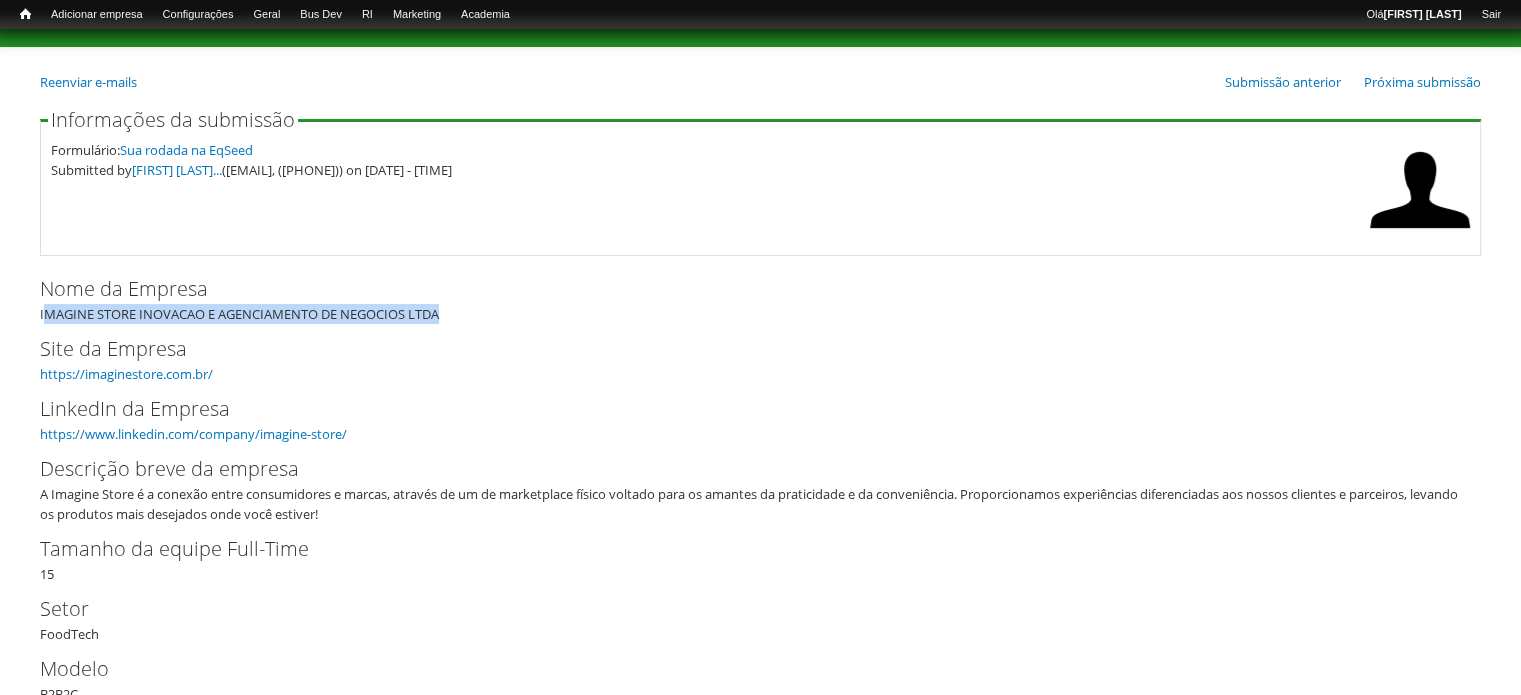 click on "Nome da Empresa
IMAGINE STORE INOVACAO E AGENCIAMENTO DE NEGOCIOS LTDA" at bounding box center (760, 299) 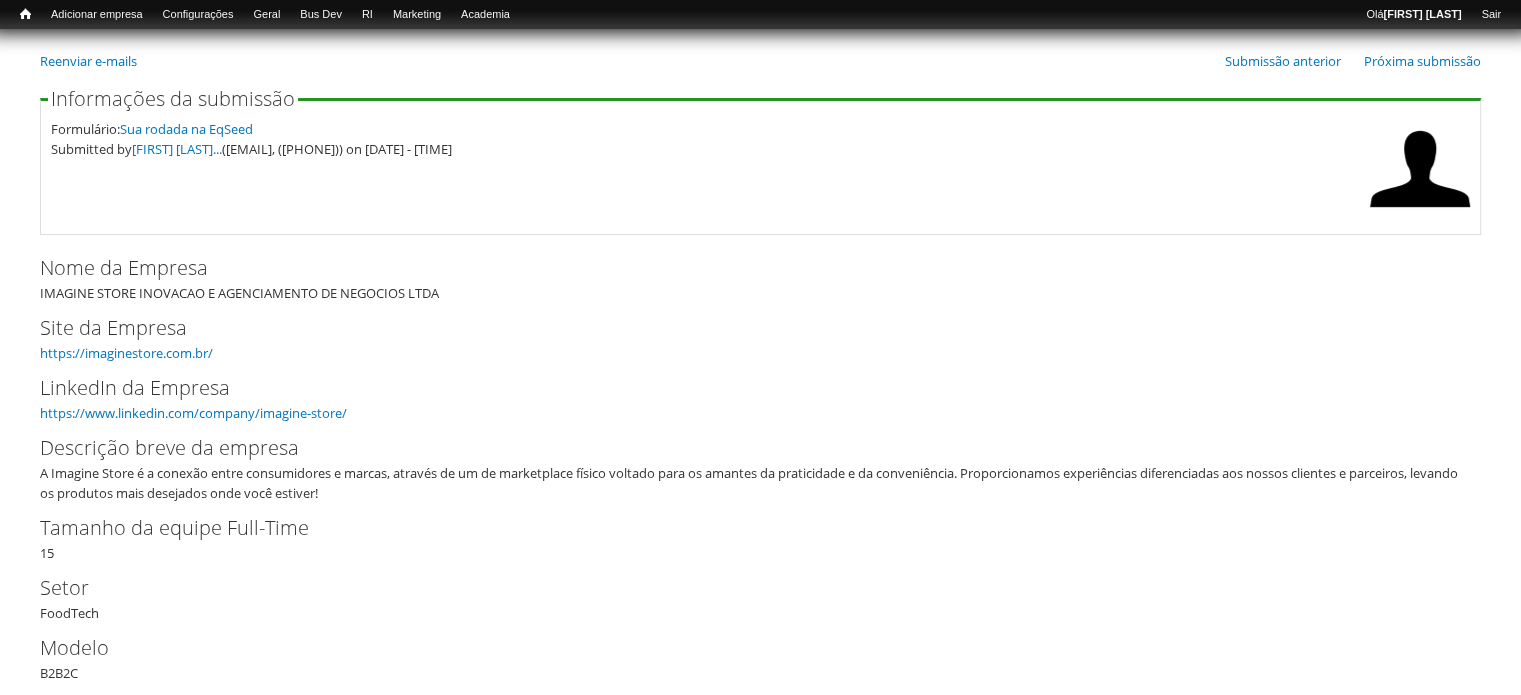 scroll, scrollTop: 95, scrollLeft: 0, axis: vertical 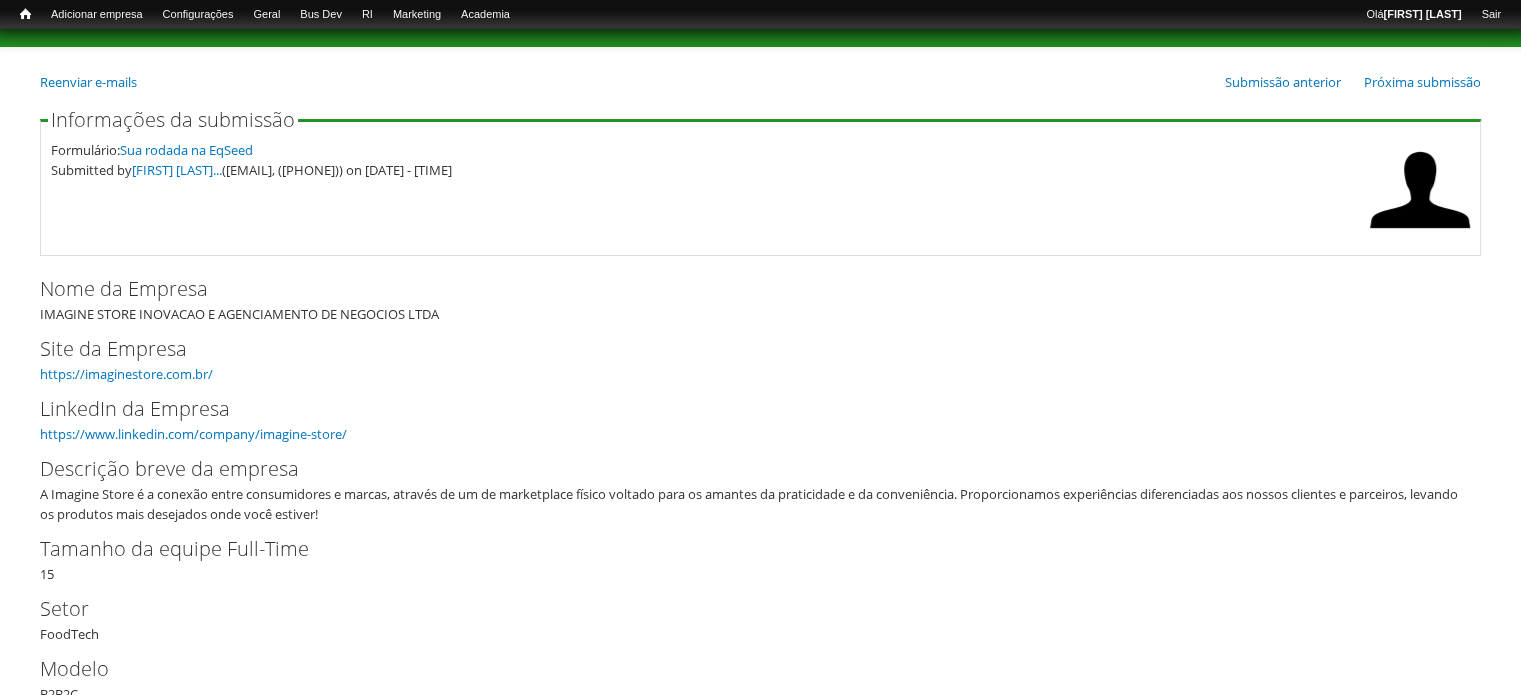 click on "Informações da submissão
Formulário:  Sua rodada na EqSeed
Submitted by  Daniele Gandini...  (daniele@imaginestore.com.br, (11) 9 4751-6929) on 12/07/2025 - 10:34" at bounding box center (760, 183) 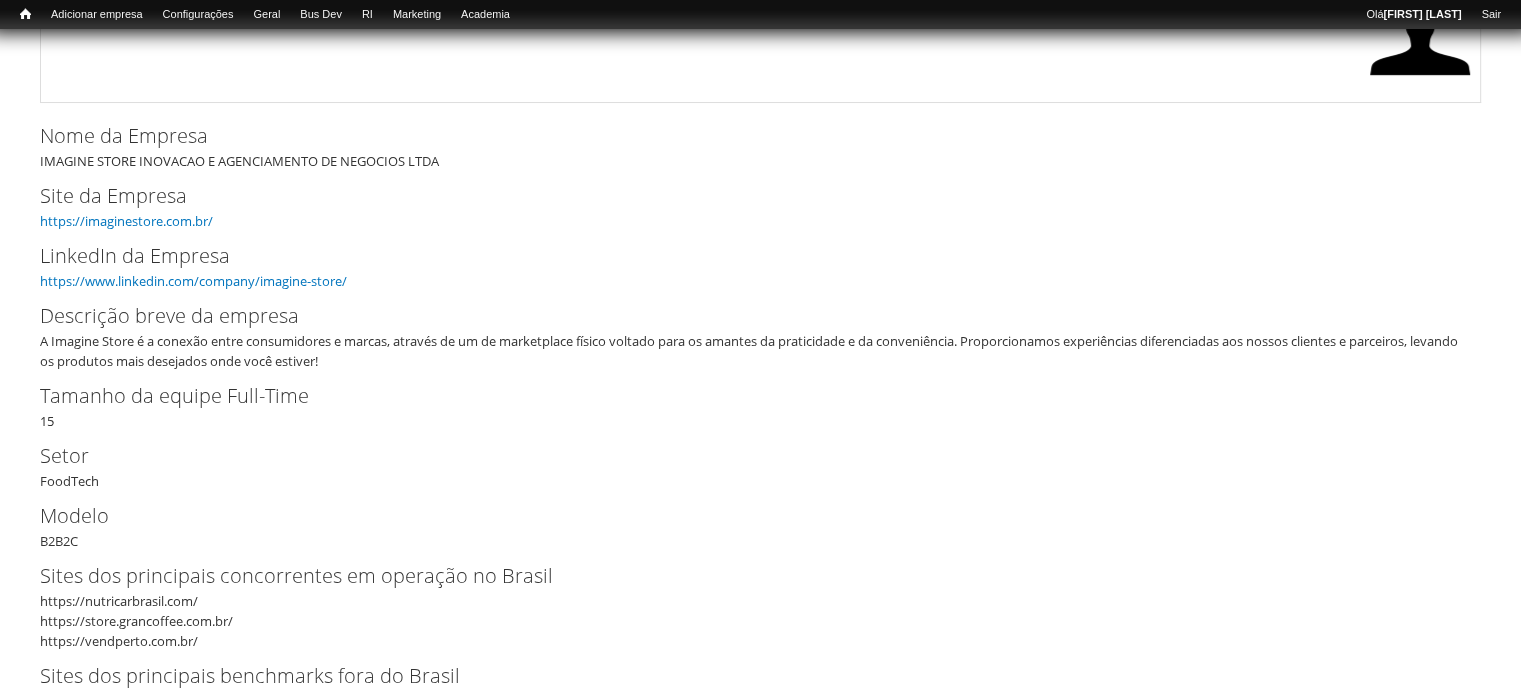 scroll, scrollTop: 295, scrollLeft: 0, axis: vertical 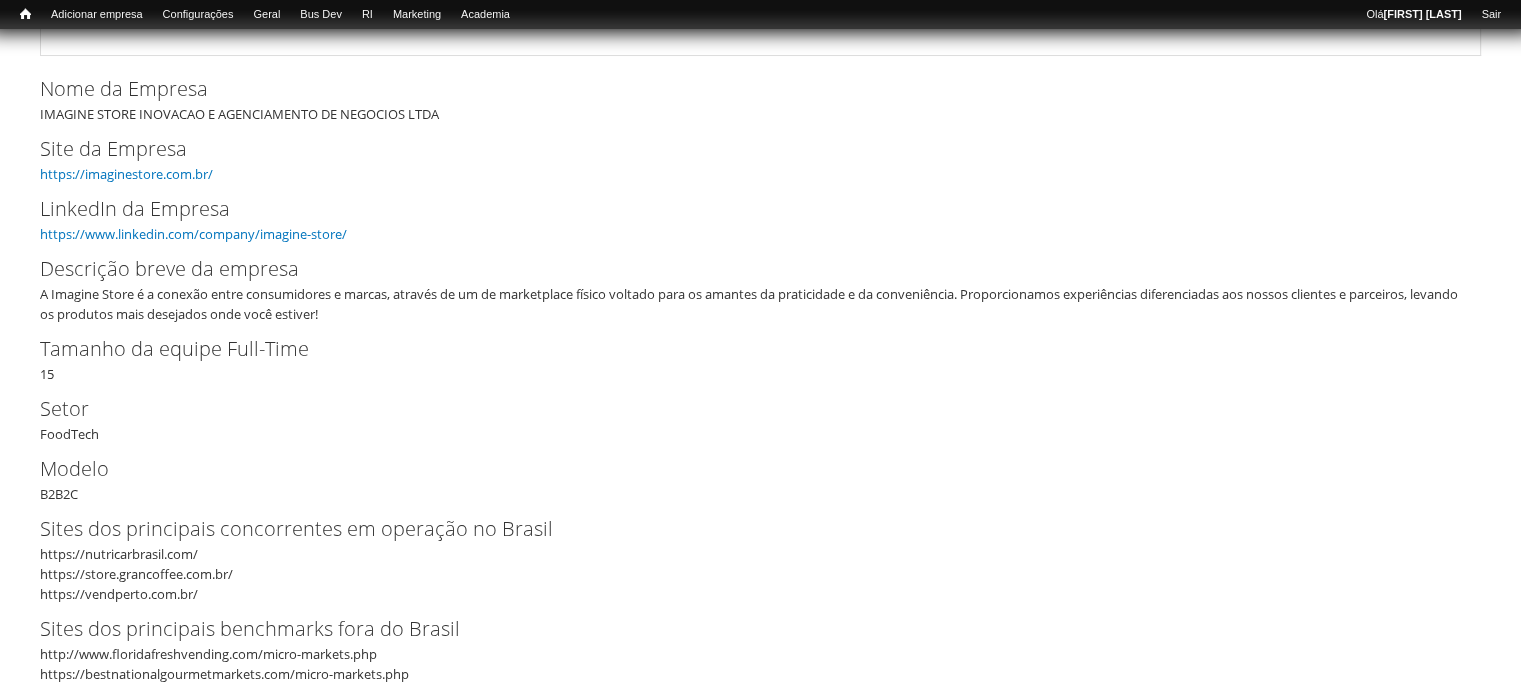 click on "A Imagine Store é a conexão entre consumidores e marcas, através de um de marketplace físico voltado para os amantes da praticidade e da conveniência. Proporcionamos experiências diferenciadas aos nossos clientes e parceiros, levando os produtos mais desejados onde você estiver!" at bounding box center [754, 304] 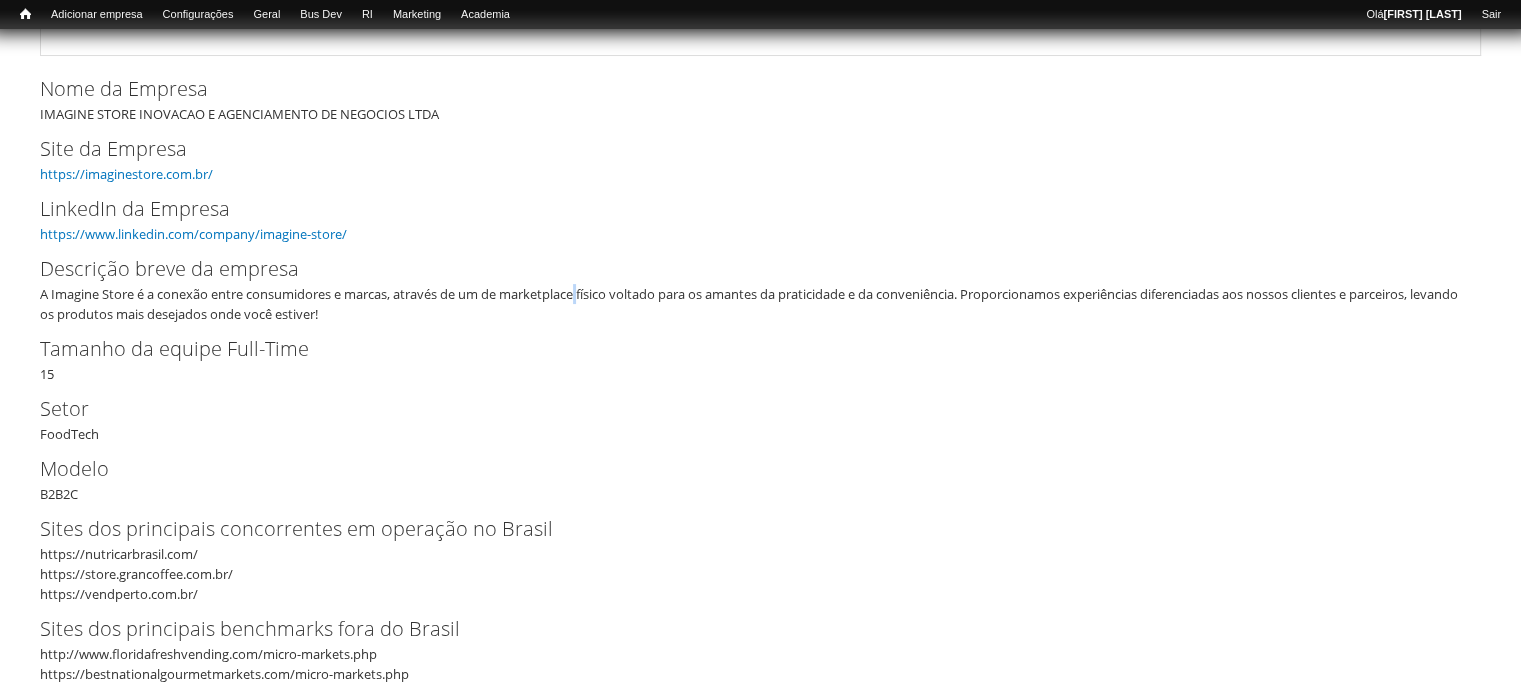 click on "A Imagine Store é a conexão entre consumidores e marcas, através de um de marketplace físico voltado para os amantes da praticidade e da conveniência. Proporcionamos experiências diferenciadas aos nossos clientes e parceiros, levando os produtos mais desejados onde você estiver!" at bounding box center (754, 304) 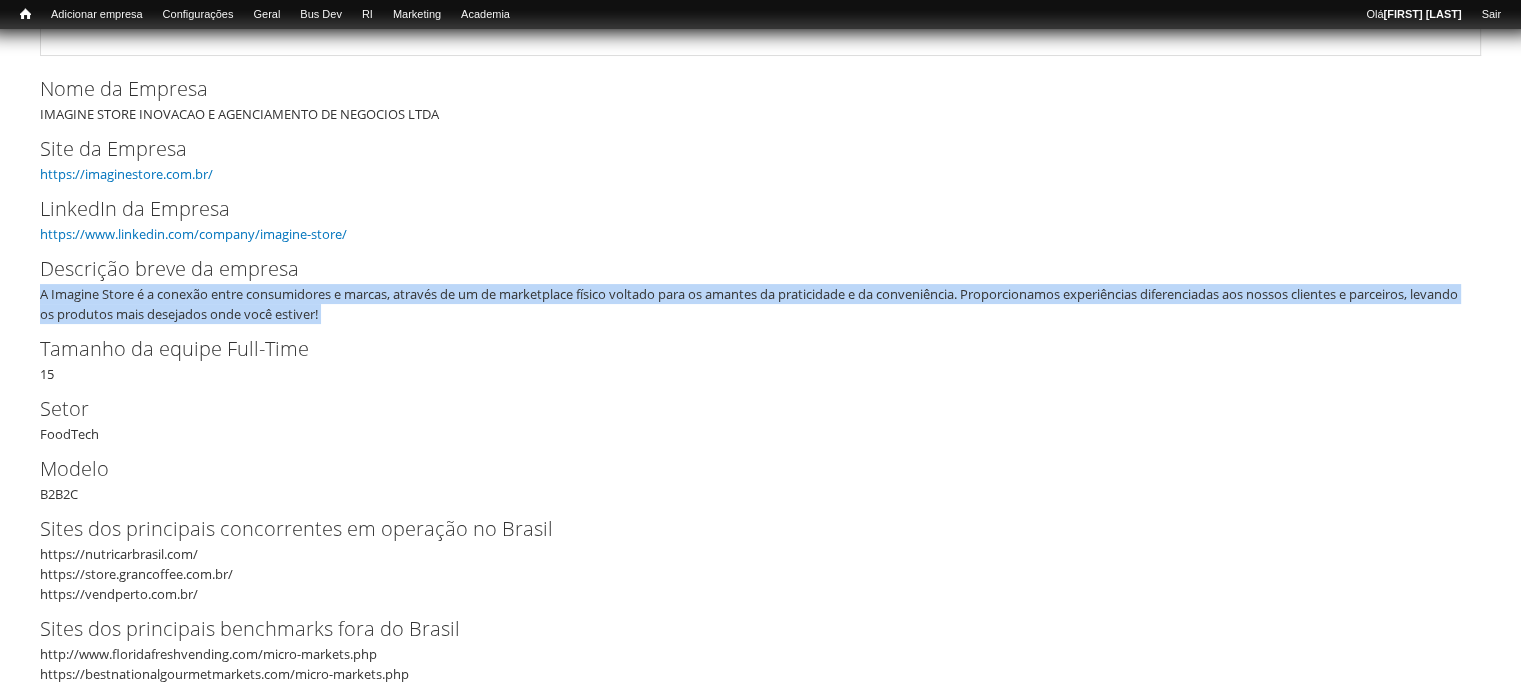 click on "A Imagine Store é a conexão entre consumidores e marcas, através de um de marketplace físico voltado para os amantes da praticidade e da conveniência. Proporcionamos experiências diferenciadas aos nossos clientes e parceiros, levando os produtos mais desejados onde você estiver!" at bounding box center (754, 304) 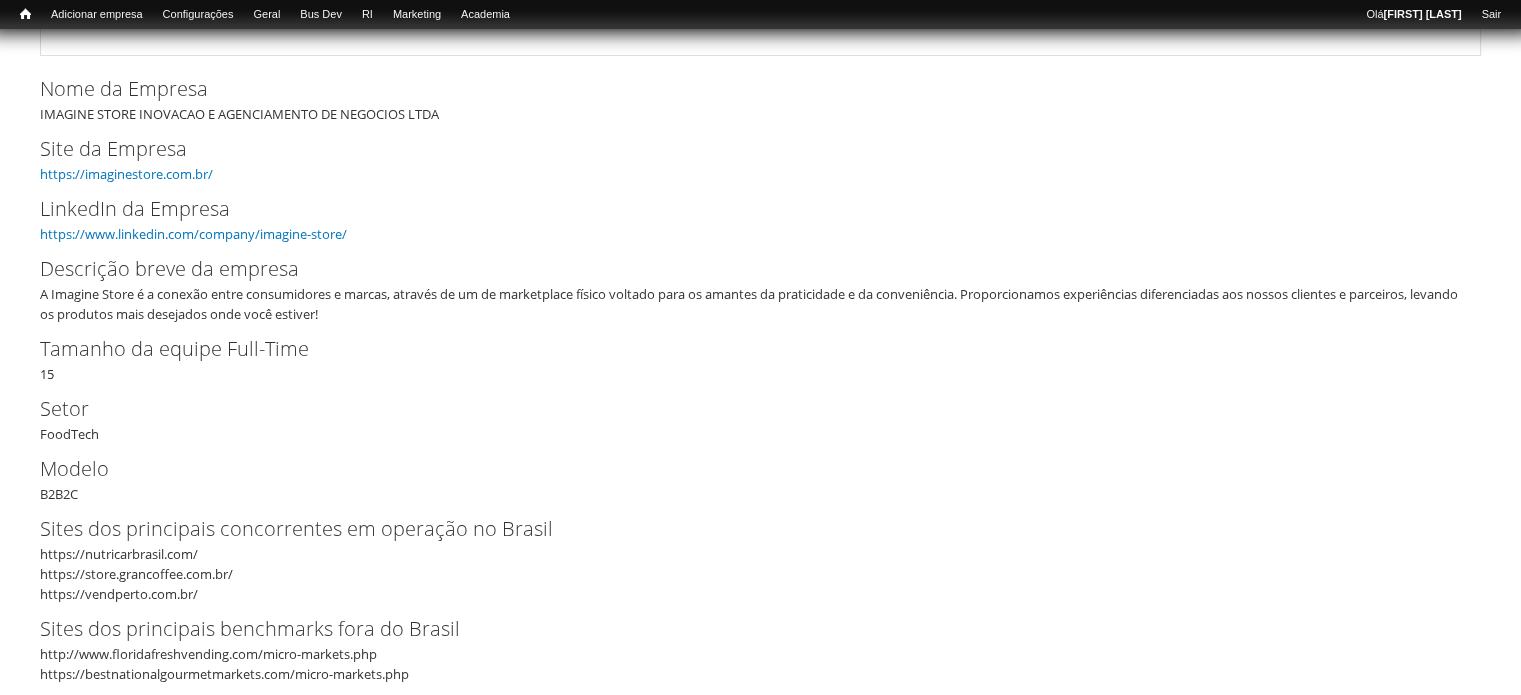 click on "Tamanho da equipe Full-Time
15" at bounding box center [760, 359] 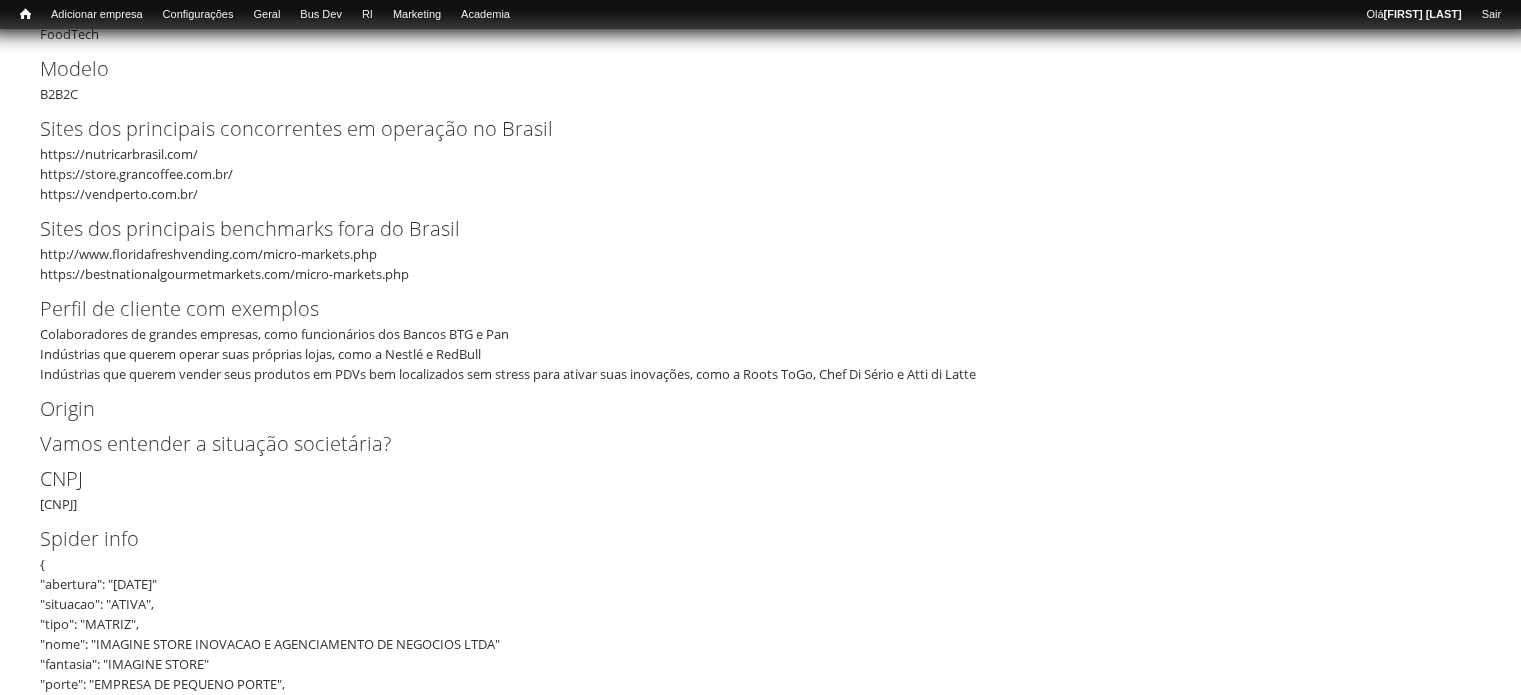 scroll, scrollTop: 395, scrollLeft: 0, axis: vertical 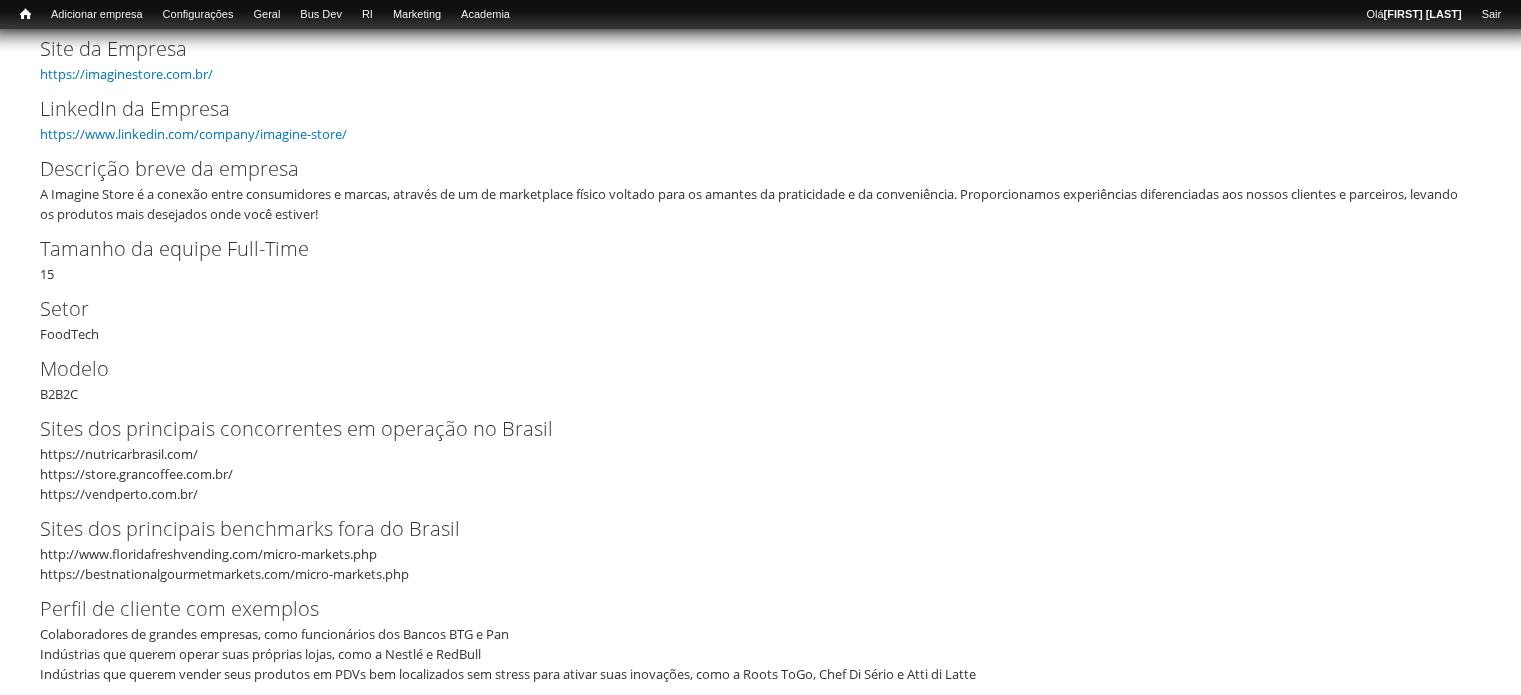 click on "A Imagine Store é a conexão entre consumidores e marcas, através de um de marketplace físico voltado para os amantes da praticidade e da conveniência. Proporcionamos experiências diferenciadas aos nossos clientes e parceiros, levando os produtos mais desejados onde você estiver!" at bounding box center [754, 204] 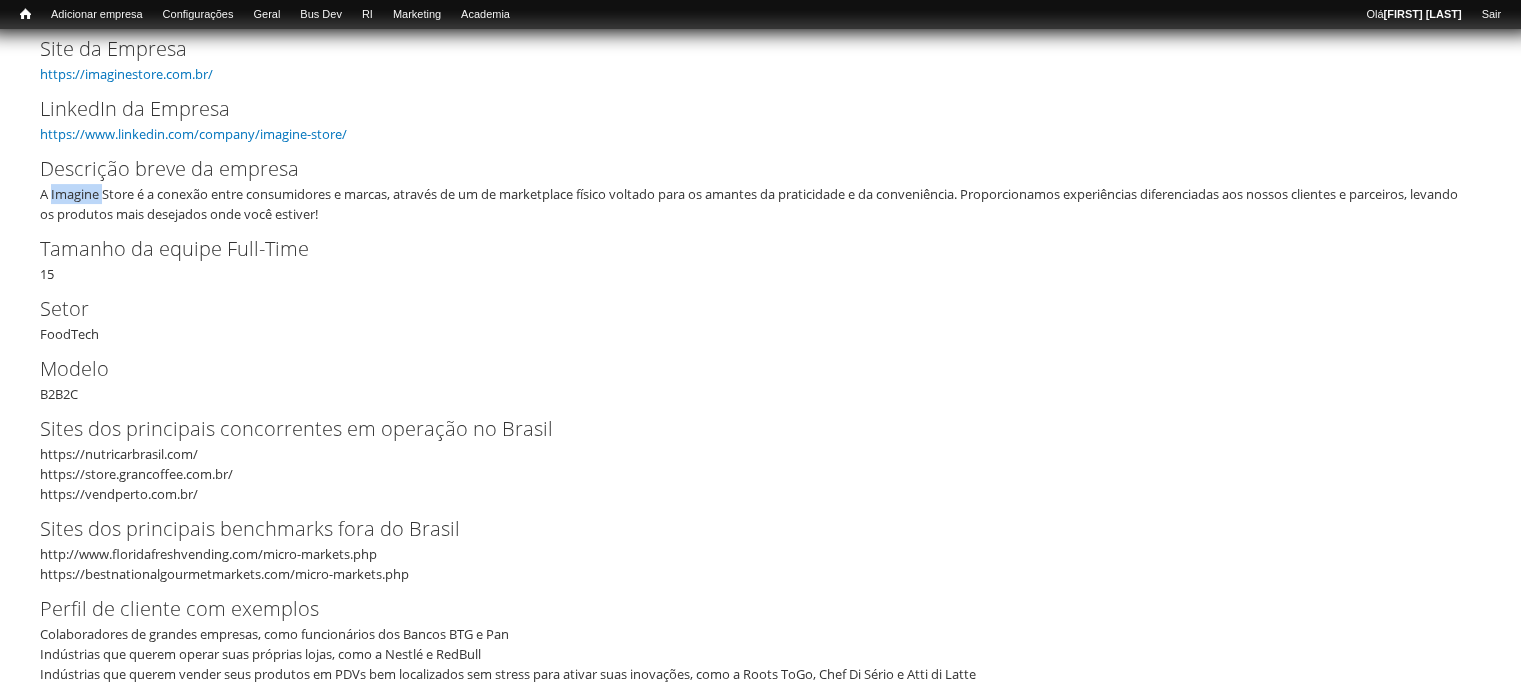 click on "A Imagine Store é a conexão entre consumidores e marcas, através de um de marketplace físico voltado para os amantes da praticidade e da conveniência. Proporcionamos experiências diferenciadas aos nossos clientes e parceiros, levando os produtos mais desejados onde você estiver!" at bounding box center (754, 204) 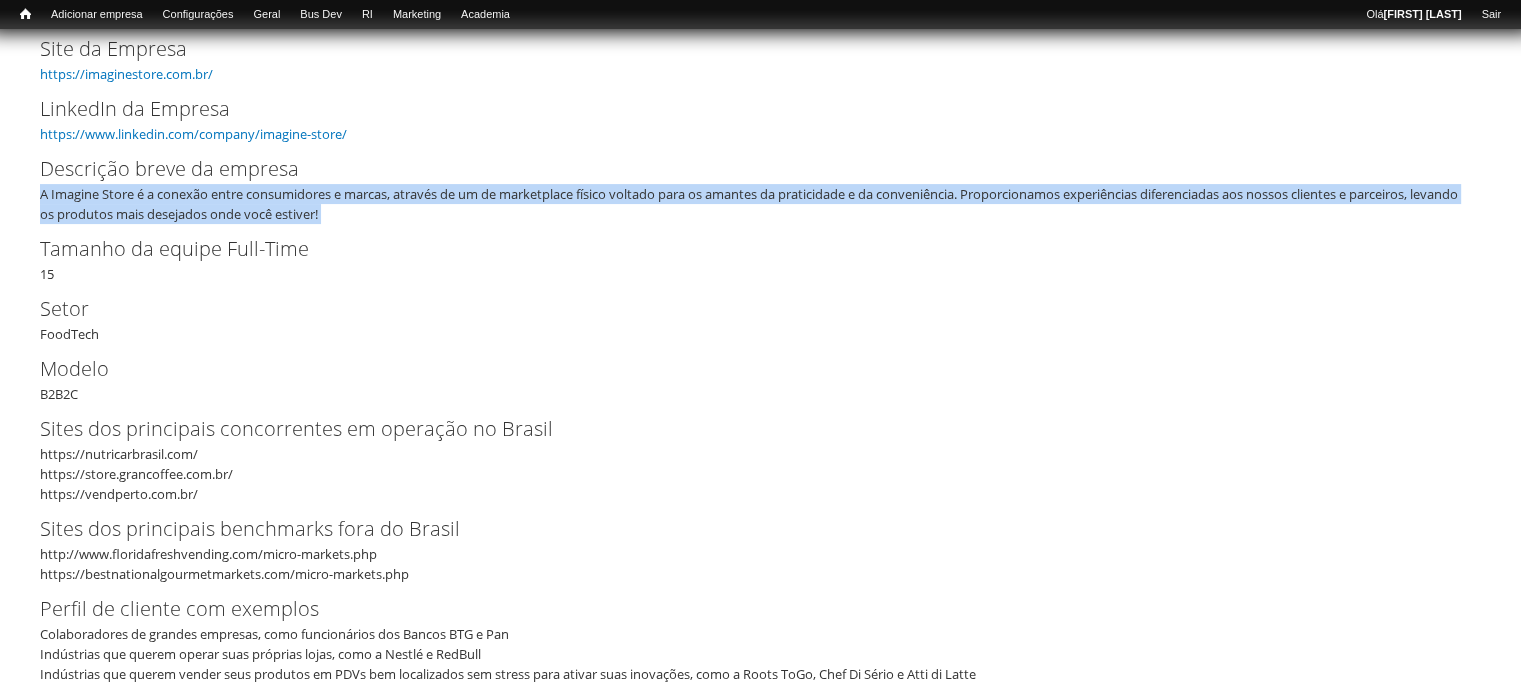 click on "A Imagine Store é a conexão entre consumidores e marcas, através de um de marketplace físico voltado para os amantes da praticidade e da conveniência. Proporcionamos experiências diferenciadas aos nossos clientes e parceiros, levando os produtos mais desejados onde você estiver!" at bounding box center [754, 204] 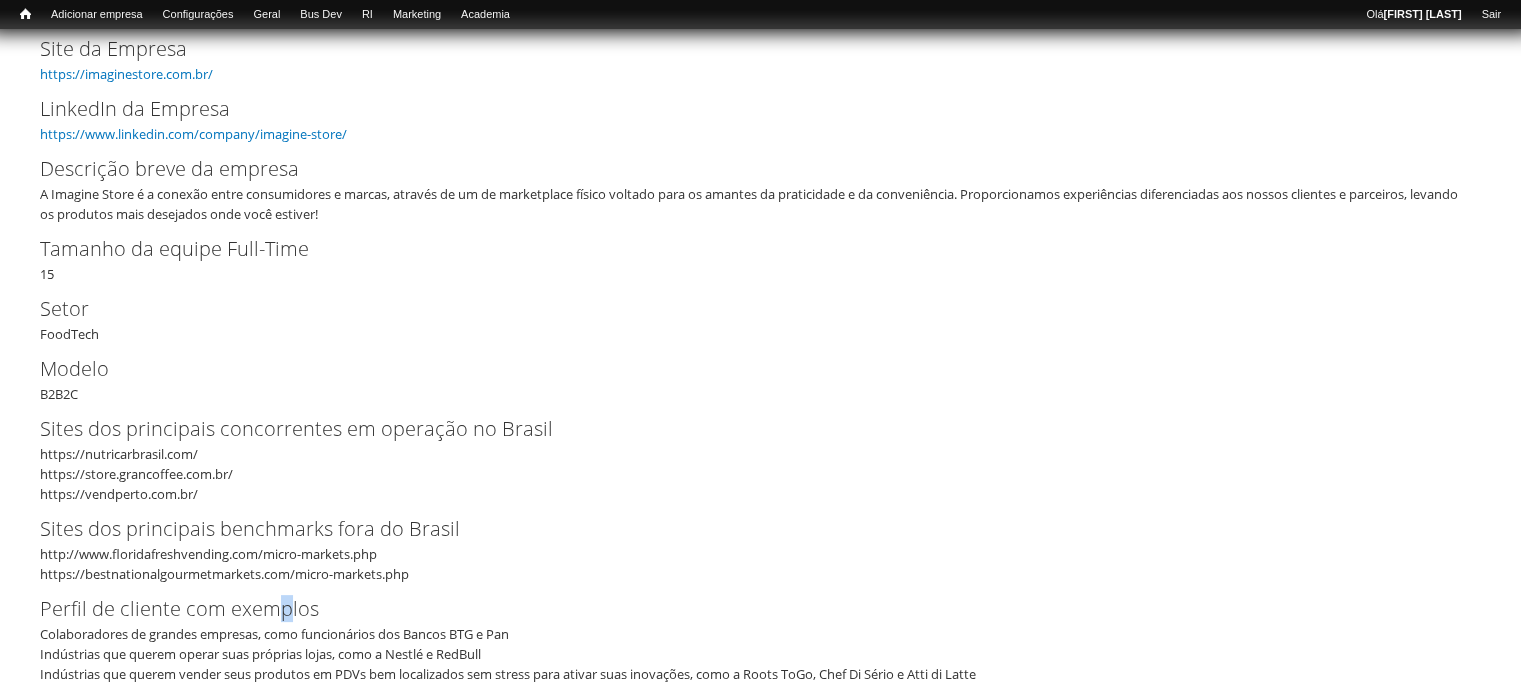 drag, startPoint x: 280, startPoint y: 591, endPoint x: 260, endPoint y: 548, distance: 47.423622 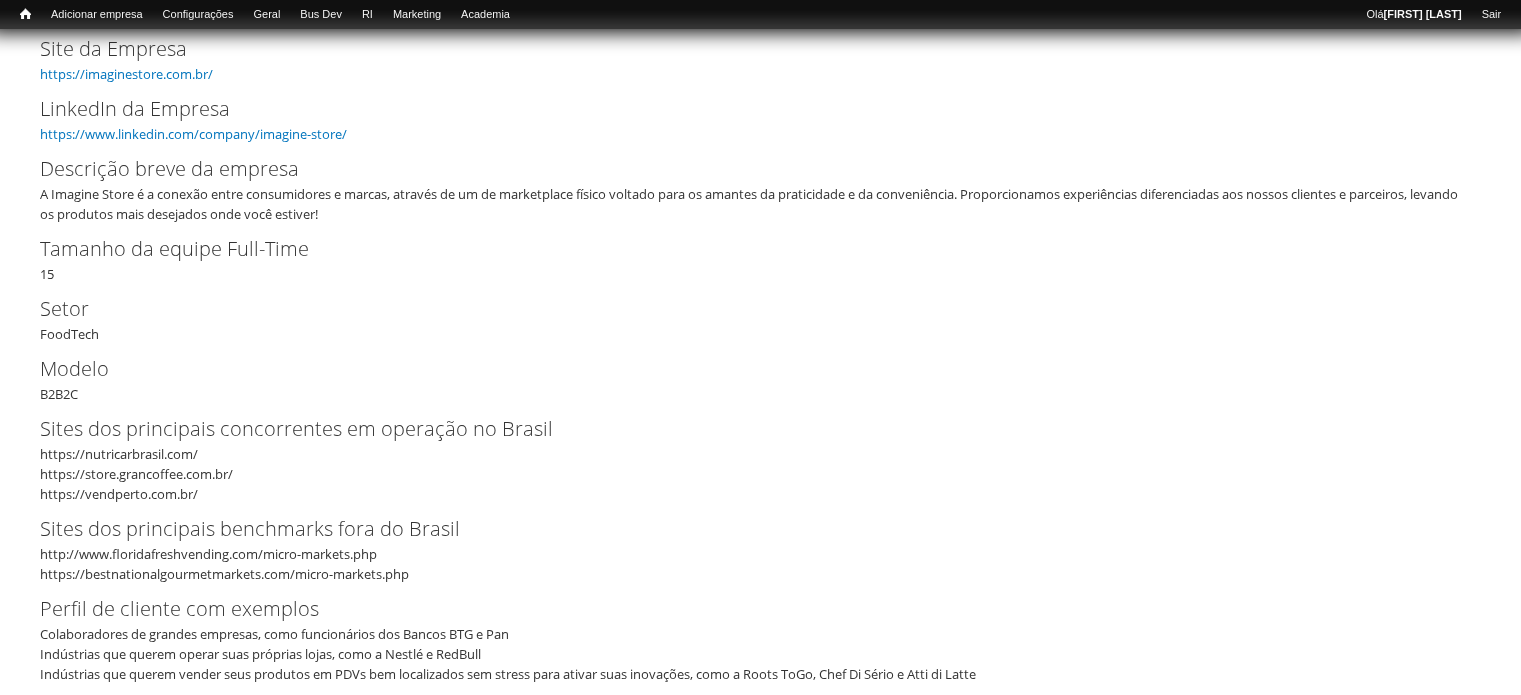 click on "Setor" at bounding box center [744, 309] 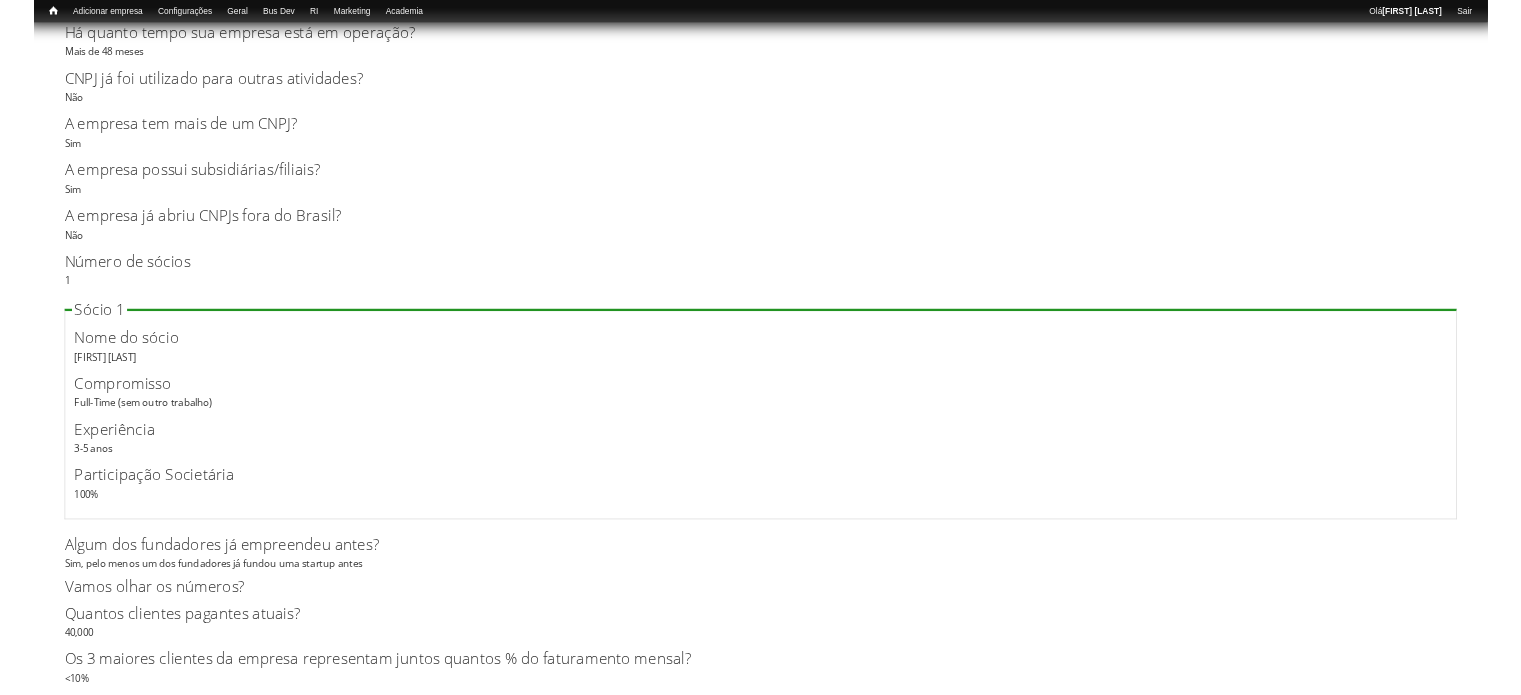 scroll, scrollTop: 3100, scrollLeft: 0, axis: vertical 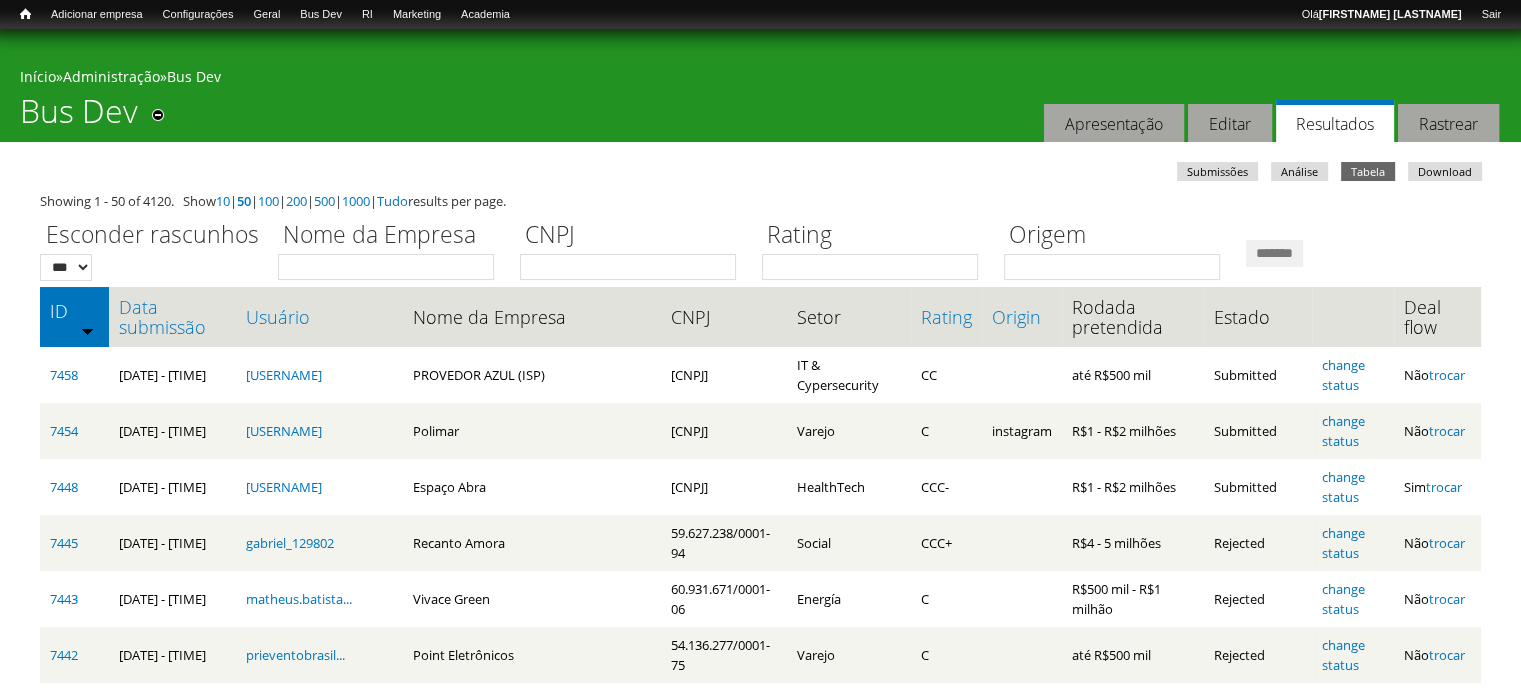 click on "Showing 1 - 50 of 4120.   Show  10  |  50  |  100  |  200  |  500  |  1000  |  Tudo  results per page." at bounding box center (760, 201) 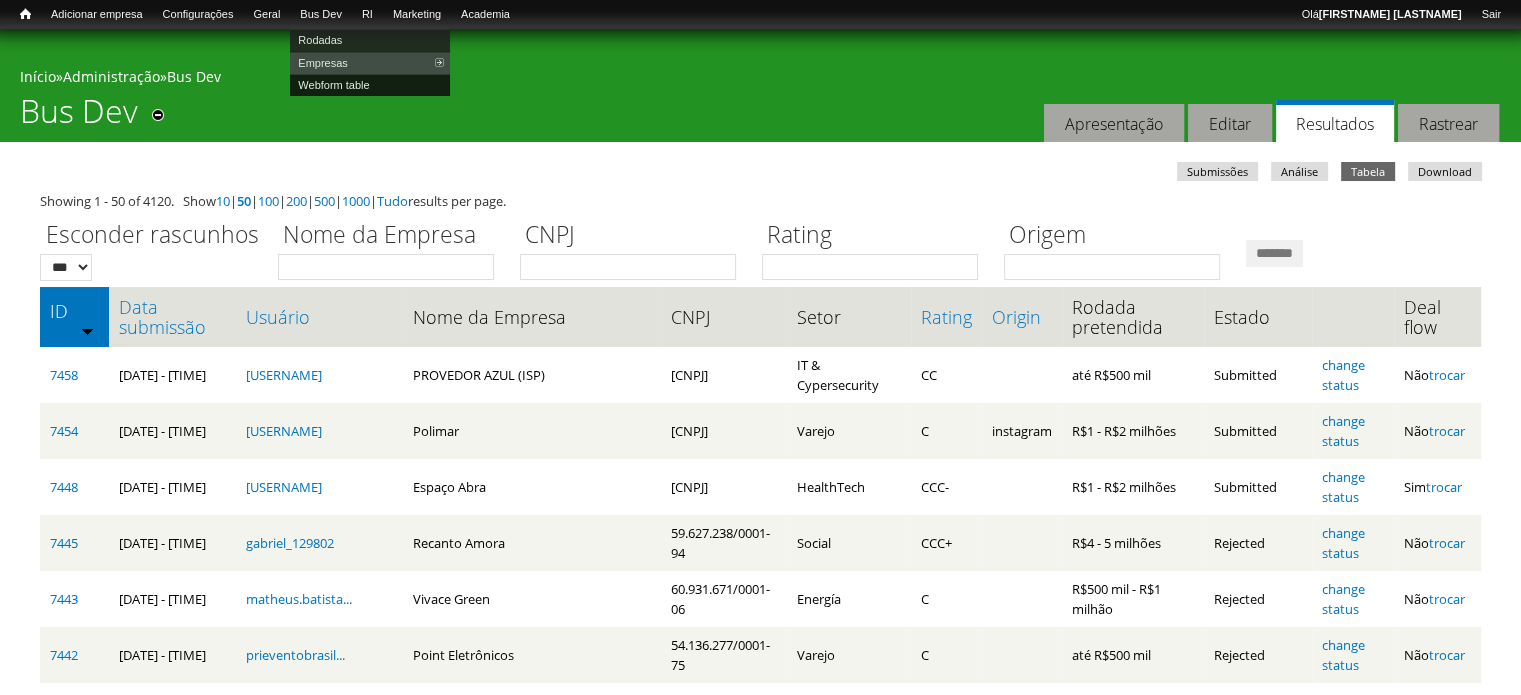 click on "Webform table" at bounding box center [370, 85] 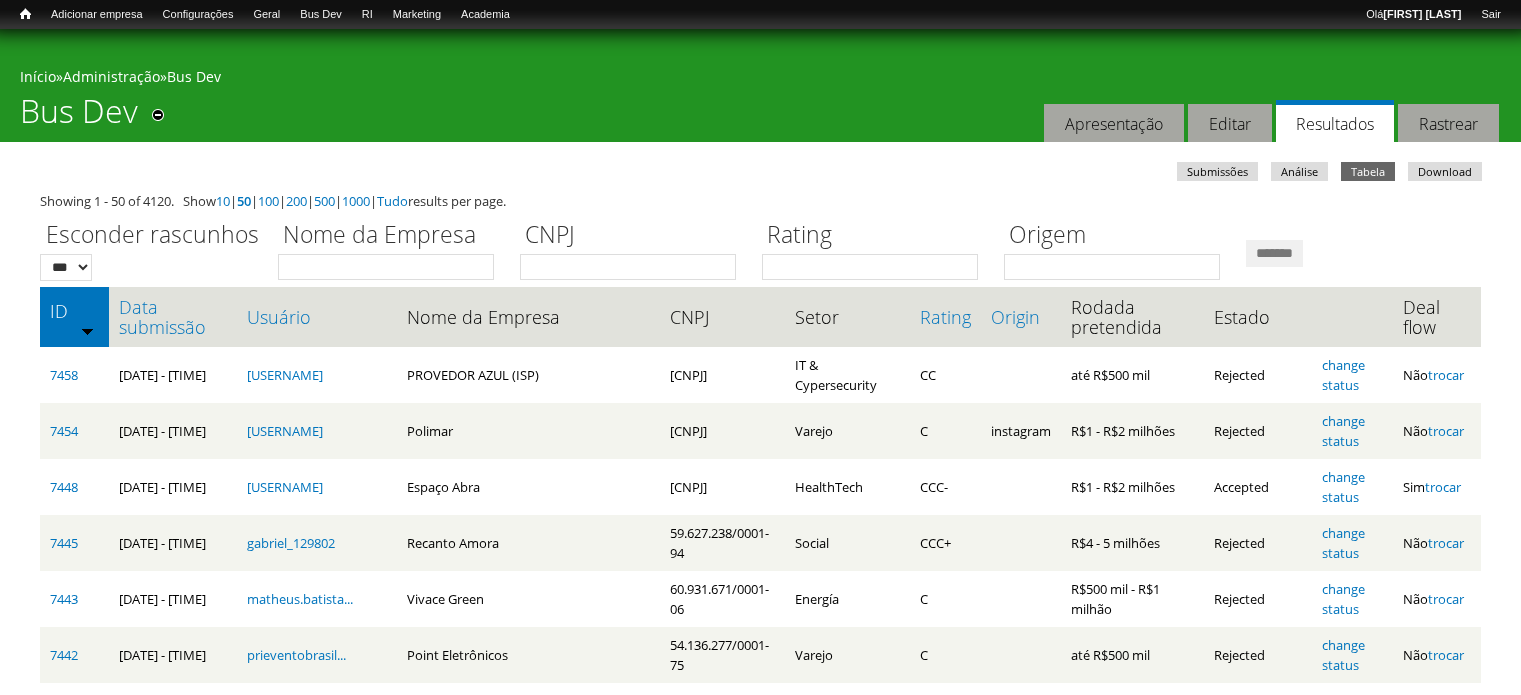 scroll, scrollTop: 0, scrollLeft: 0, axis: both 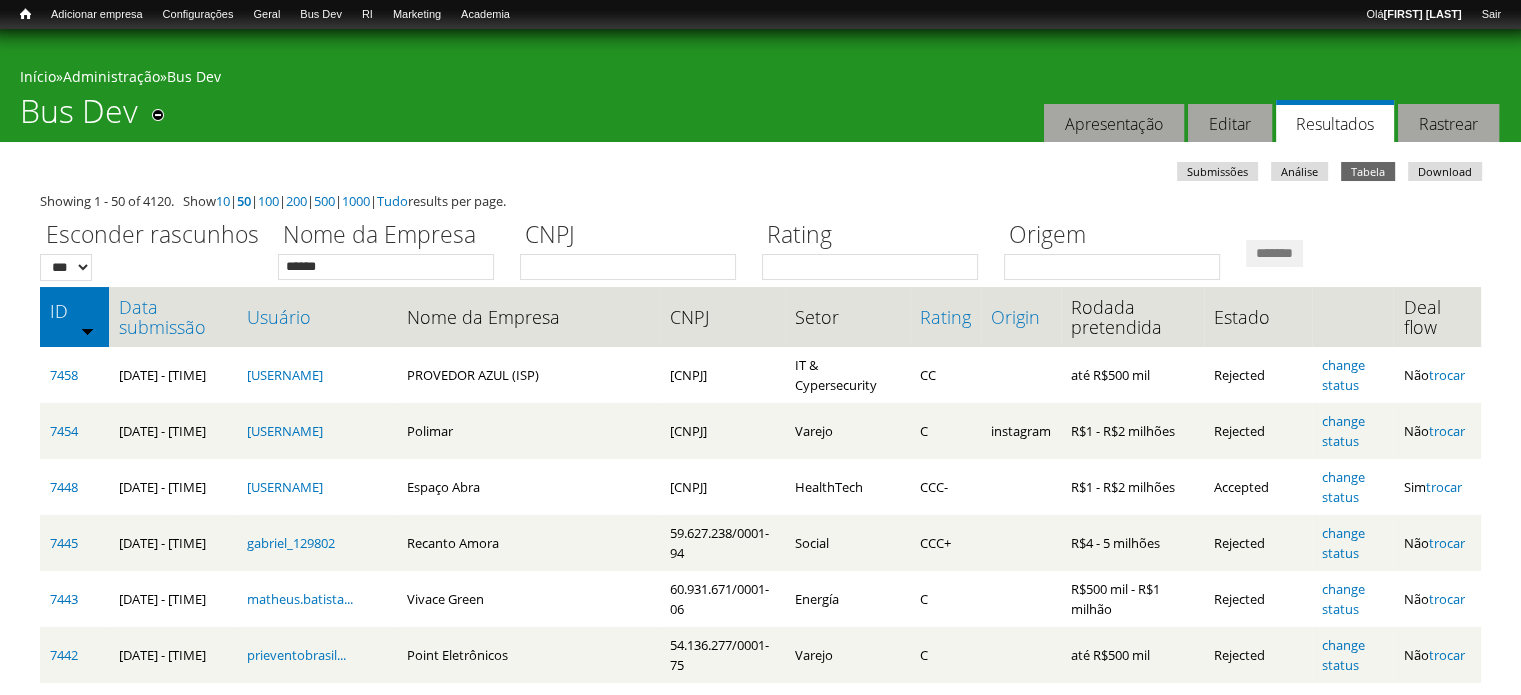 type on "******" 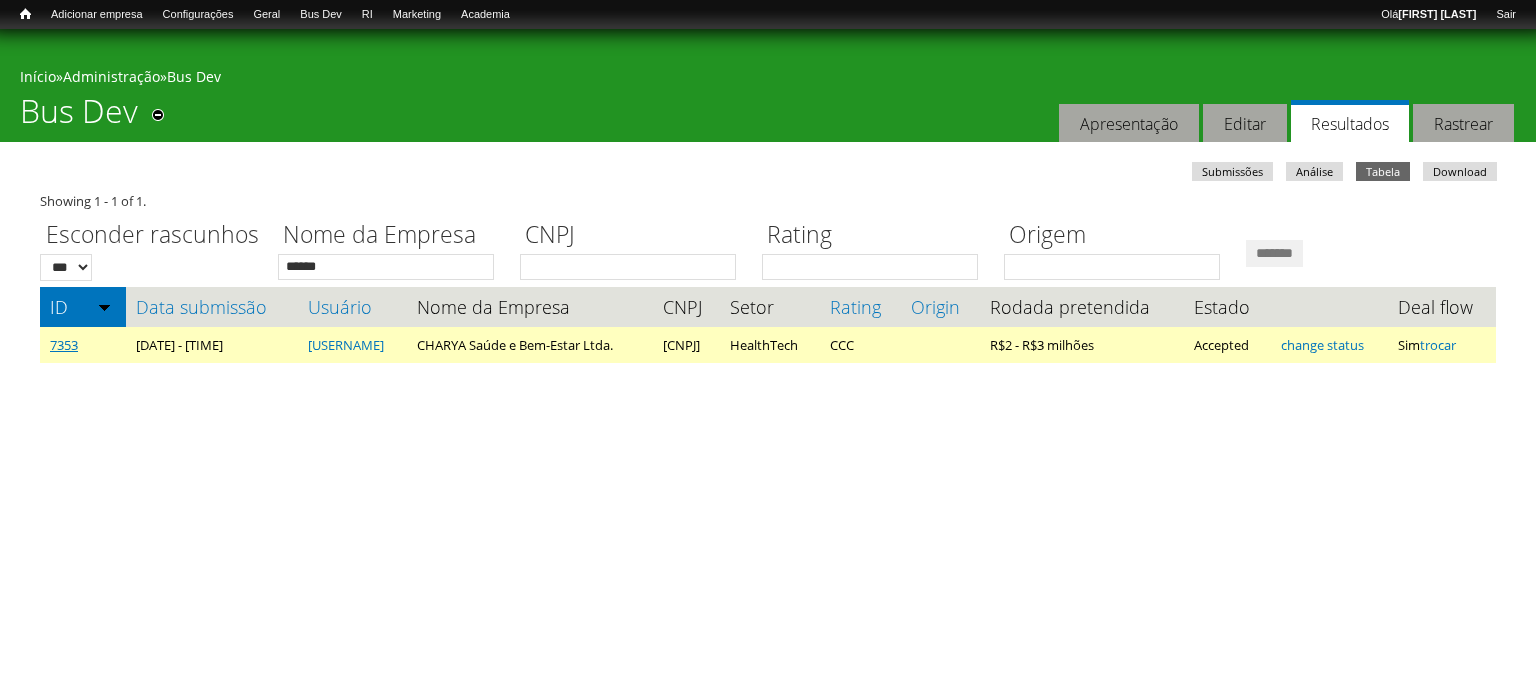 click on "7353" at bounding box center [64, 345] 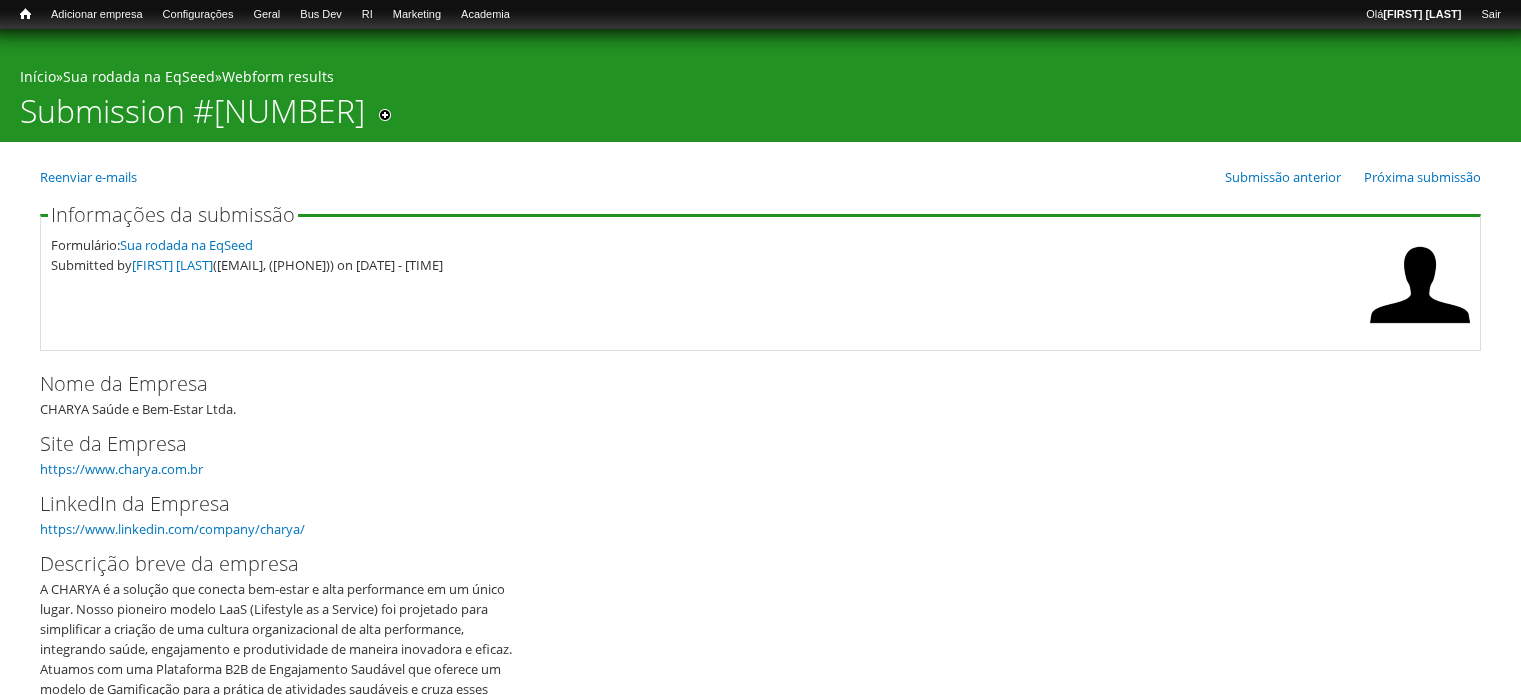 scroll, scrollTop: 0, scrollLeft: 0, axis: both 